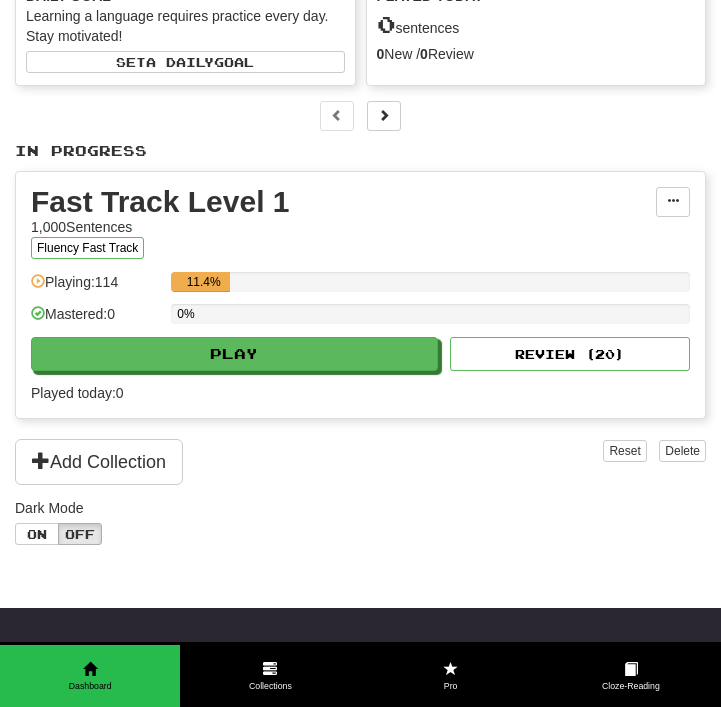 scroll, scrollTop: 183, scrollLeft: 0, axis: vertical 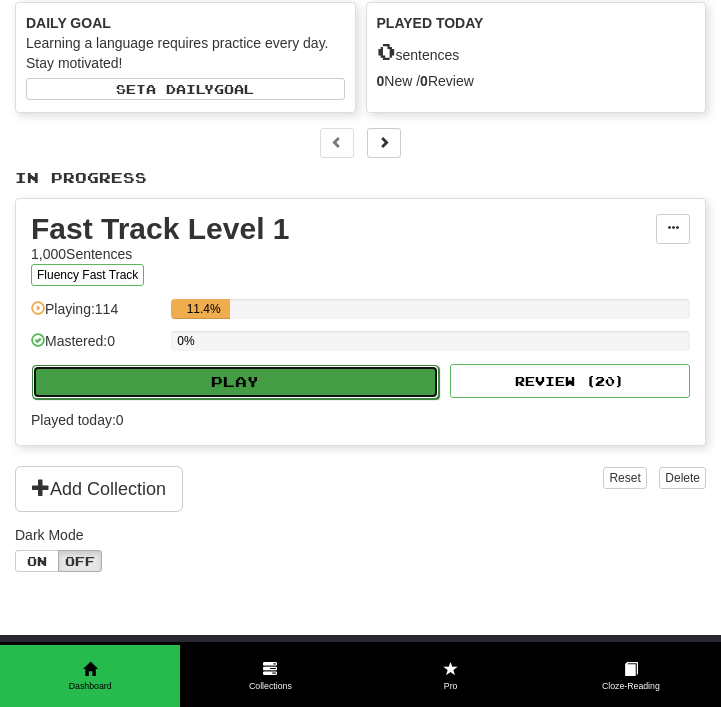 click on "Play" at bounding box center (235, 382) 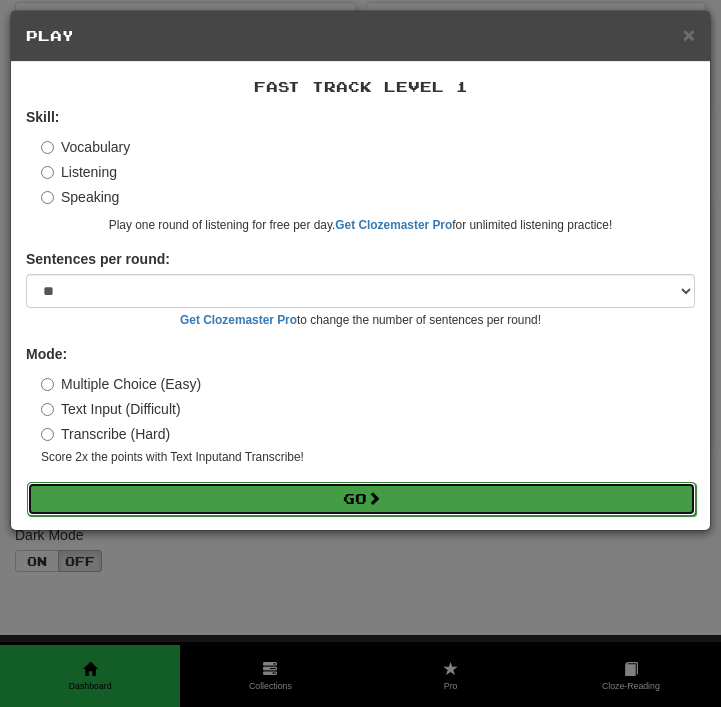 click on "Go" at bounding box center (361, 499) 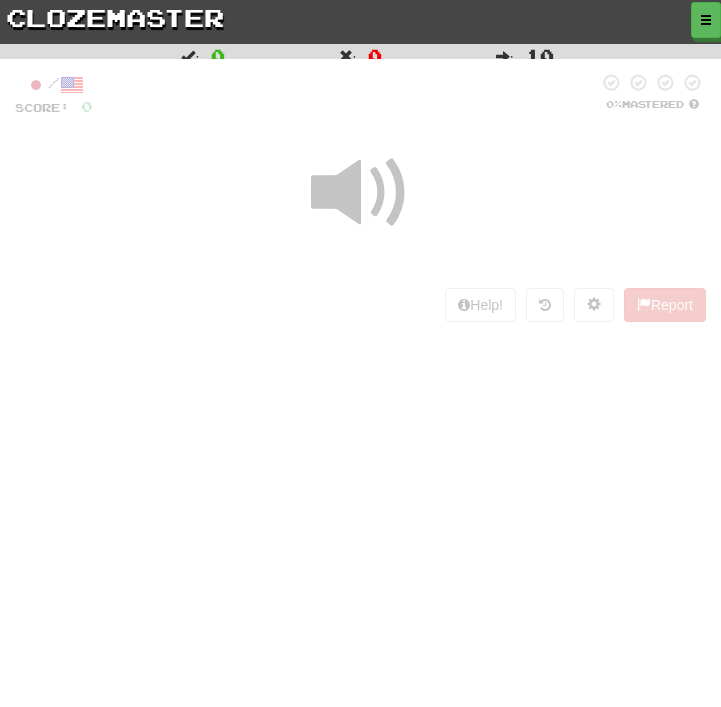 scroll, scrollTop: 0, scrollLeft: 0, axis: both 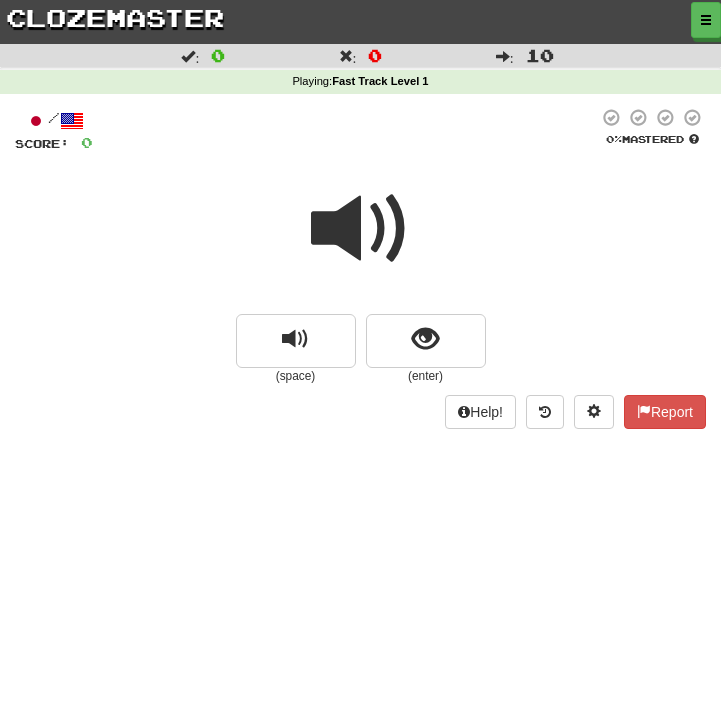 click at bounding box center (361, 229) 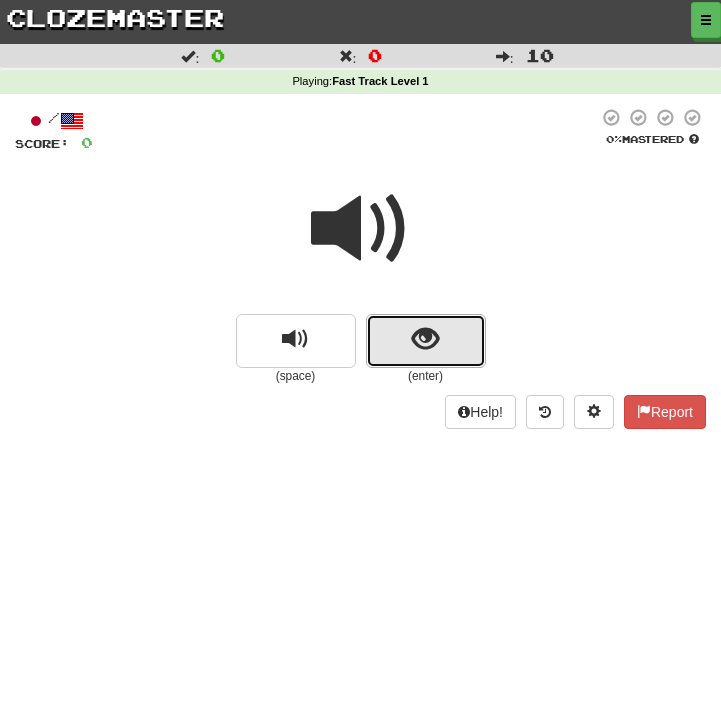click at bounding box center (426, 341) 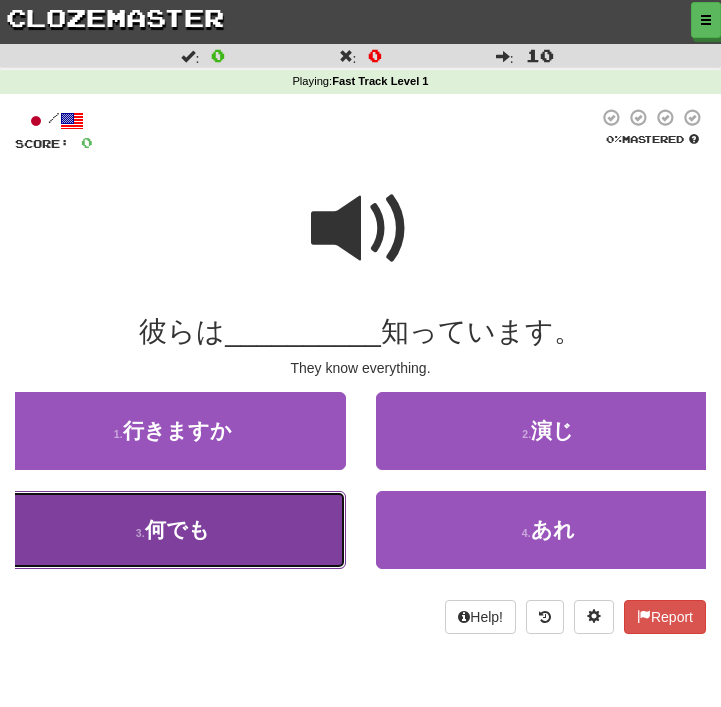 click on "3 .  何でも" at bounding box center (173, 530) 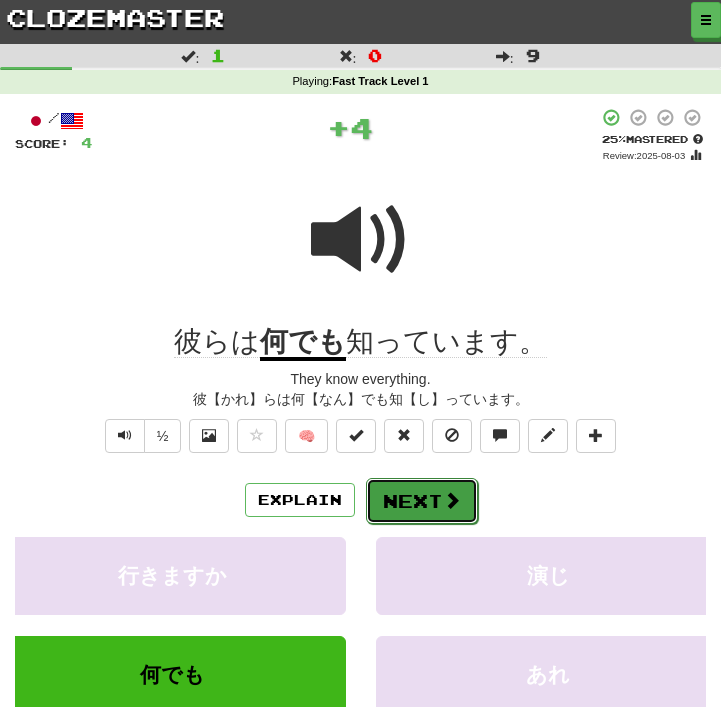click on "Next" at bounding box center [422, 501] 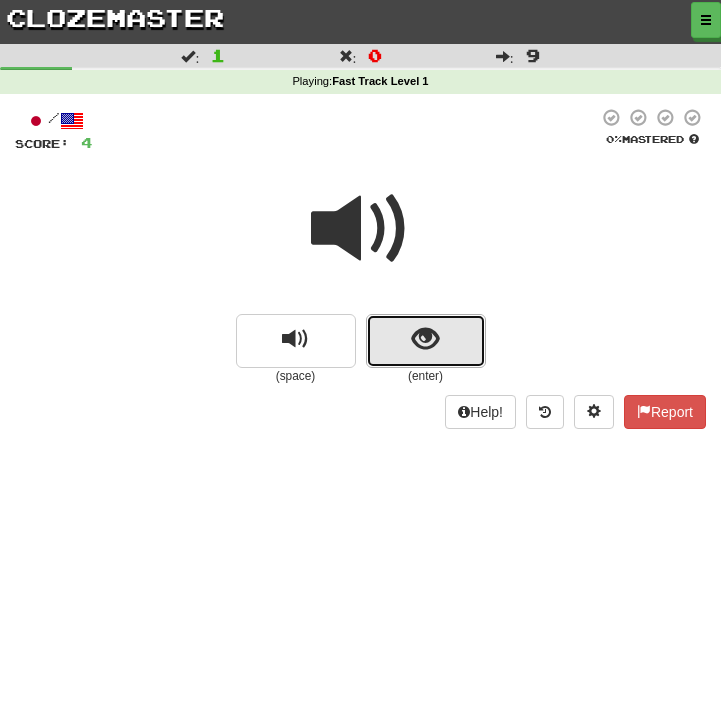 click at bounding box center [426, 341] 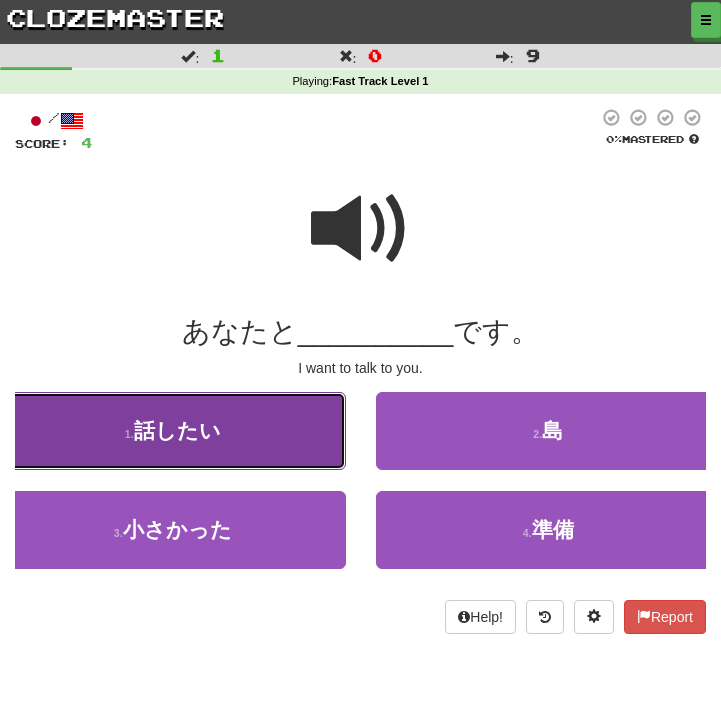 click on "1 .  話したい" at bounding box center [173, 431] 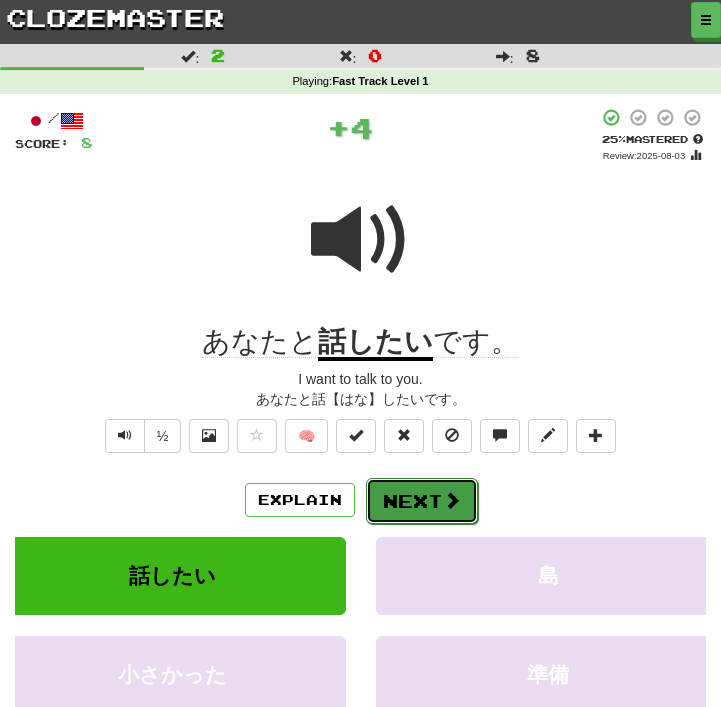 click on "Next" at bounding box center (422, 501) 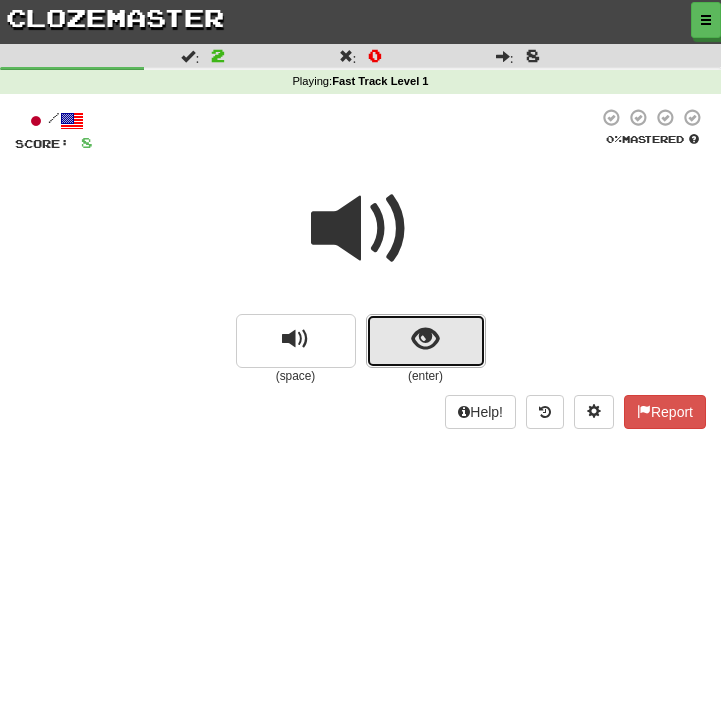 click at bounding box center [426, 341] 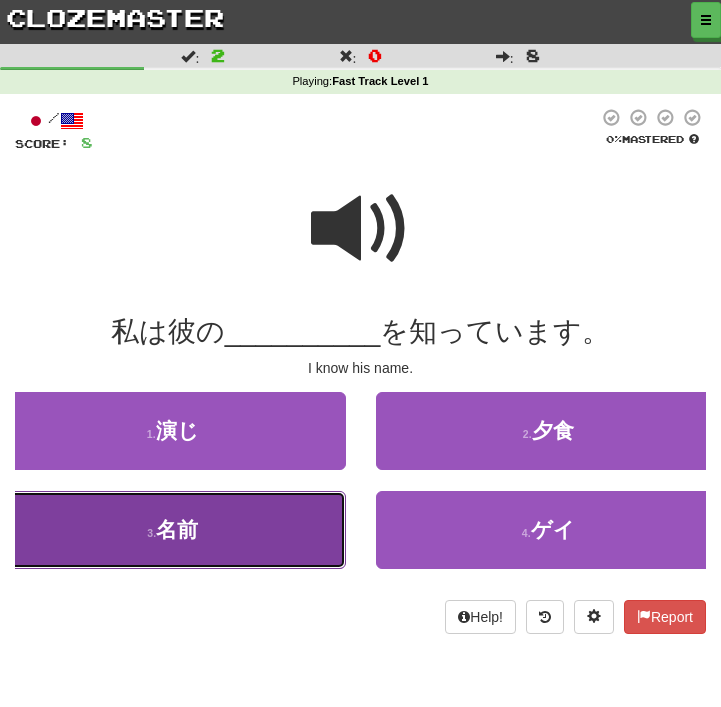 click on "3 .  名前" at bounding box center (173, 530) 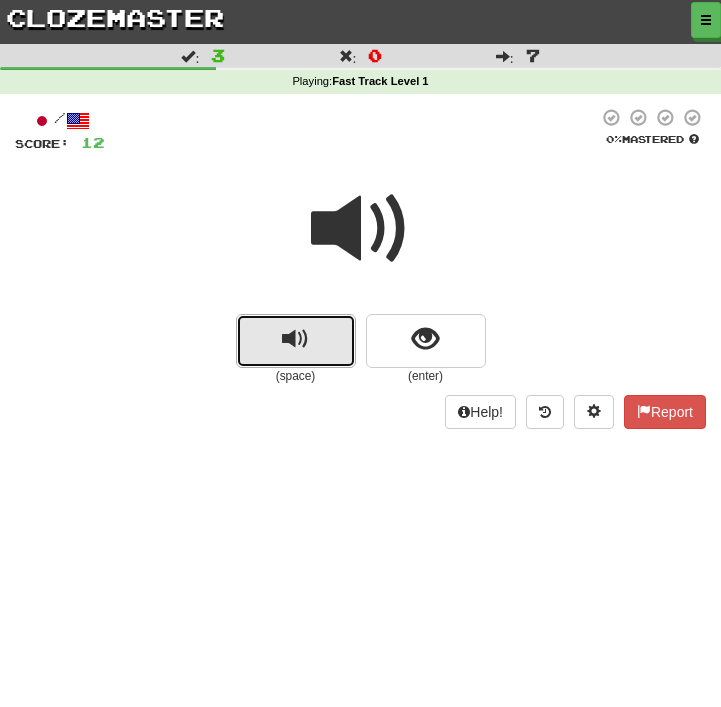 click at bounding box center [295, 339] 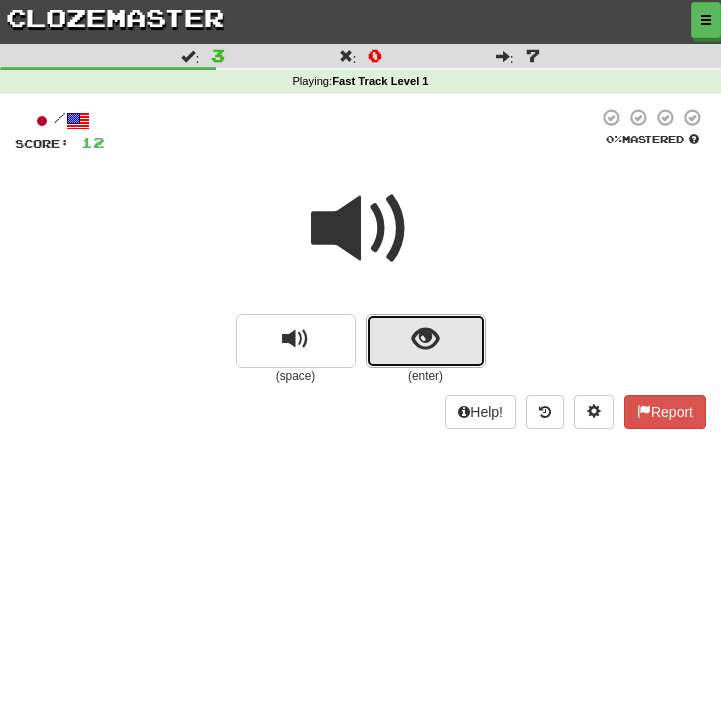 click at bounding box center (425, 339) 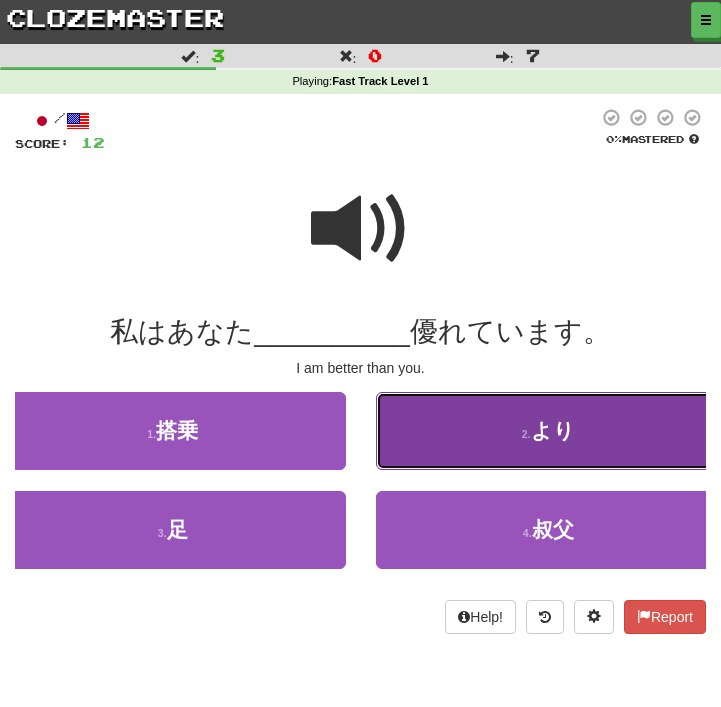 click on "2 .  より" at bounding box center (549, 431) 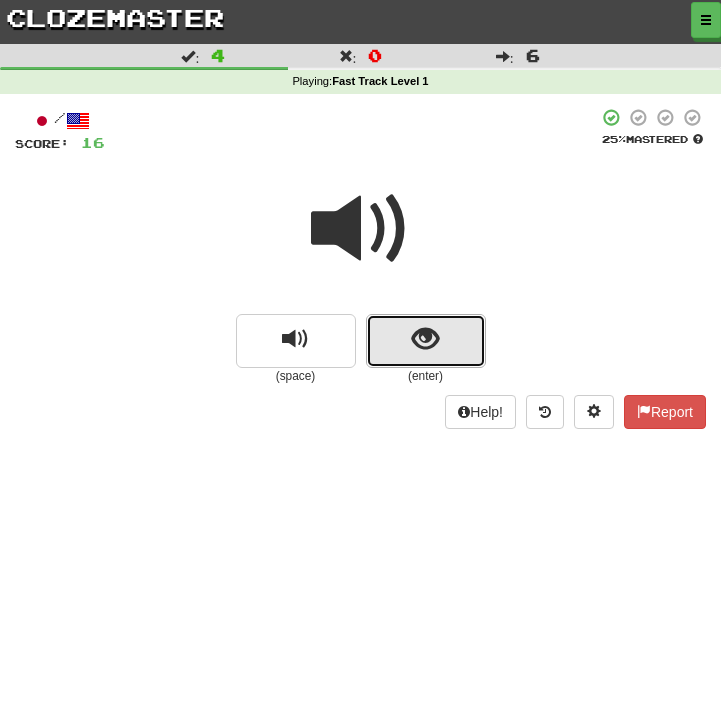 click at bounding box center [426, 341] 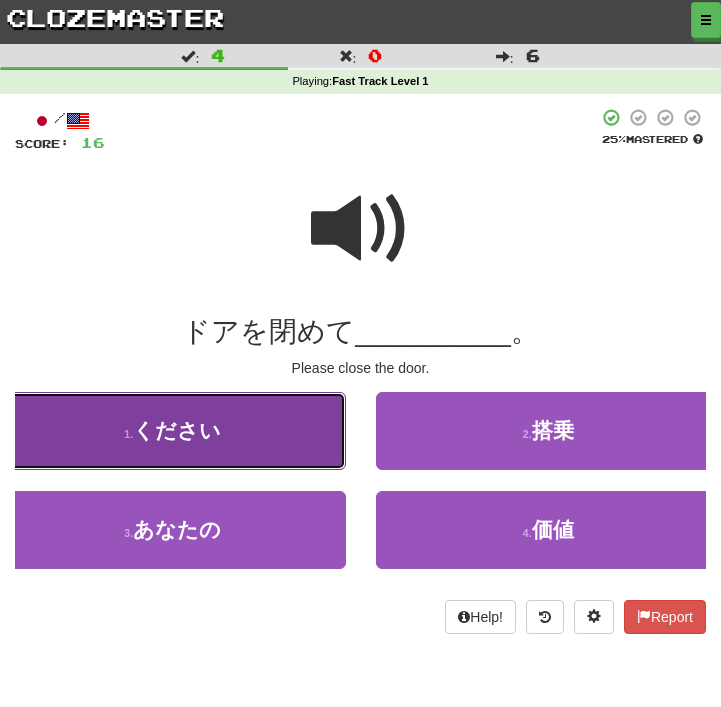 click on "1 .  ください" at bounding box center [173, 431] 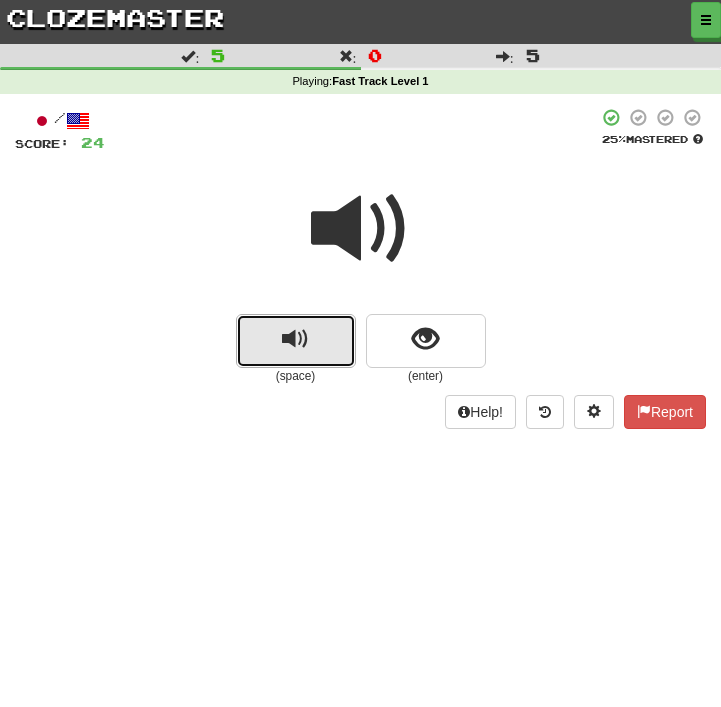 click at bounding box center (295, 339) 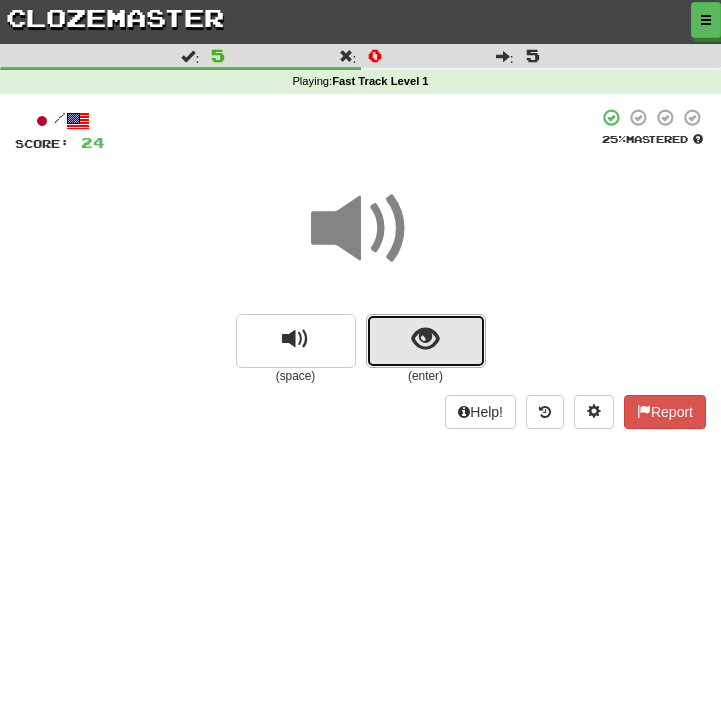 click at bounding box center [426, 341] 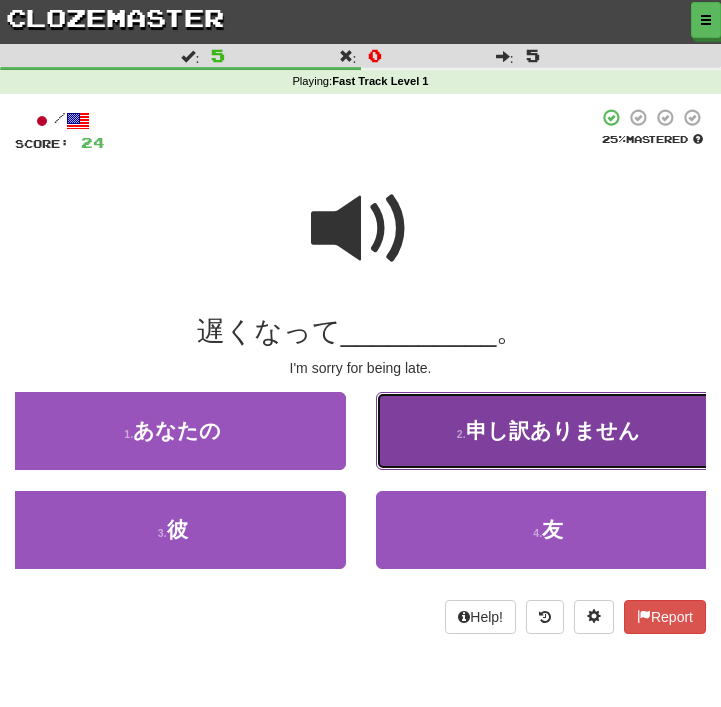 click on "2 .  申し訳ありません" at bounding box center (549, 431) 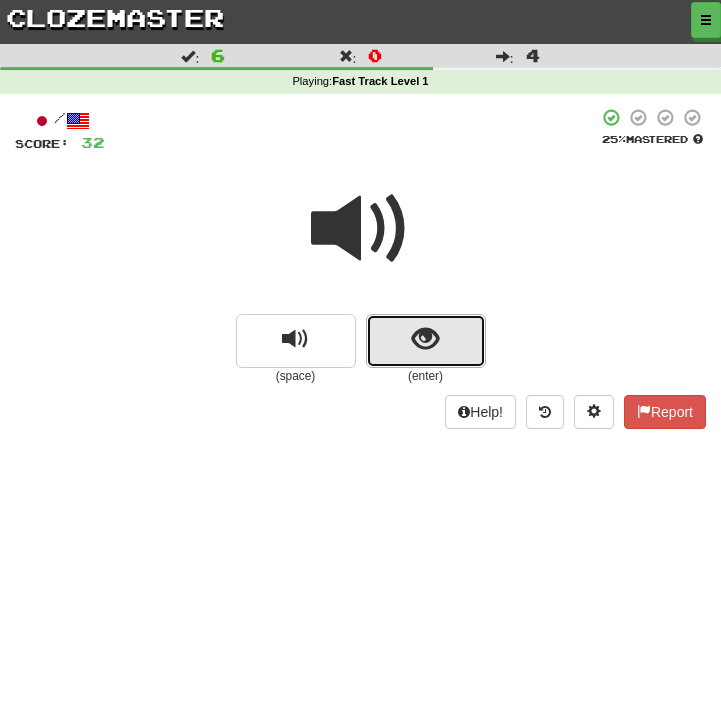 click at bounding box center [426, 341] 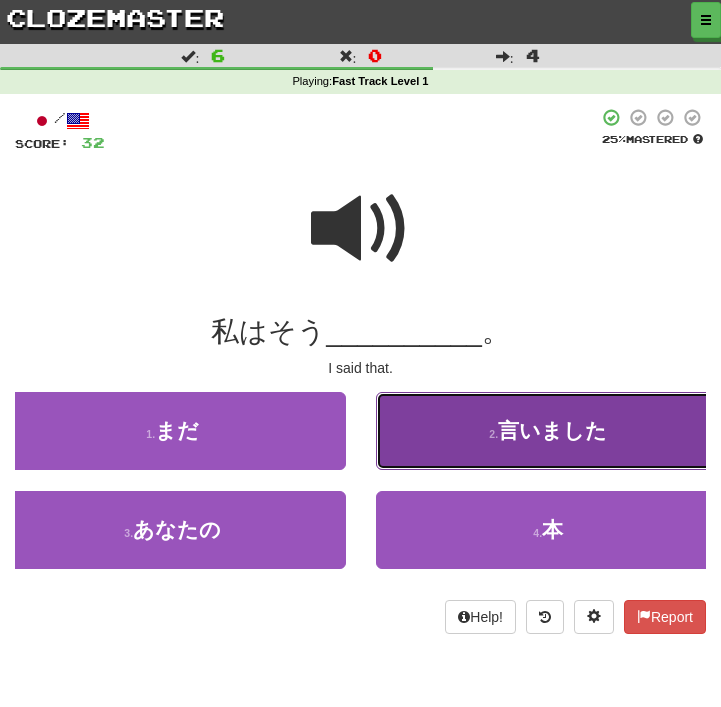 click on "2 .  言いました" at bounding box center (549, 431) 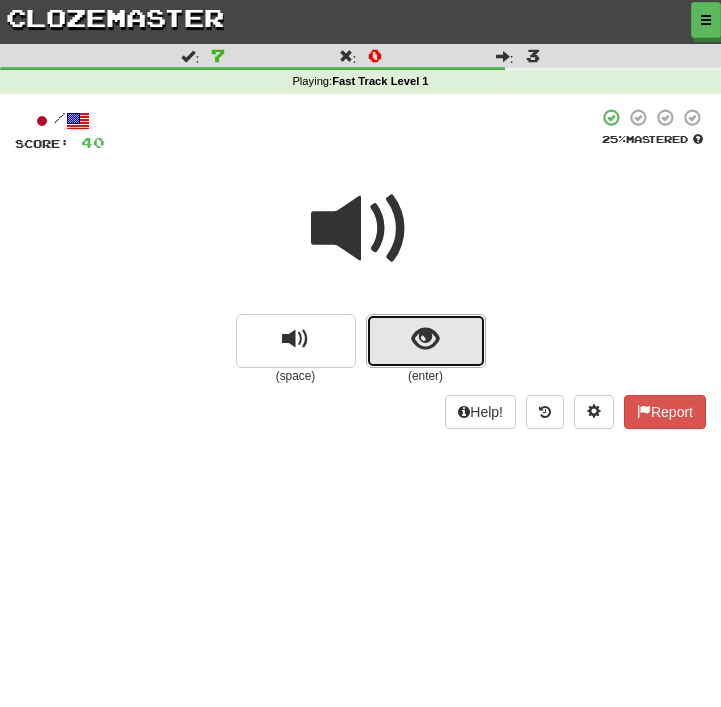 click at bounding box center (426, 341) 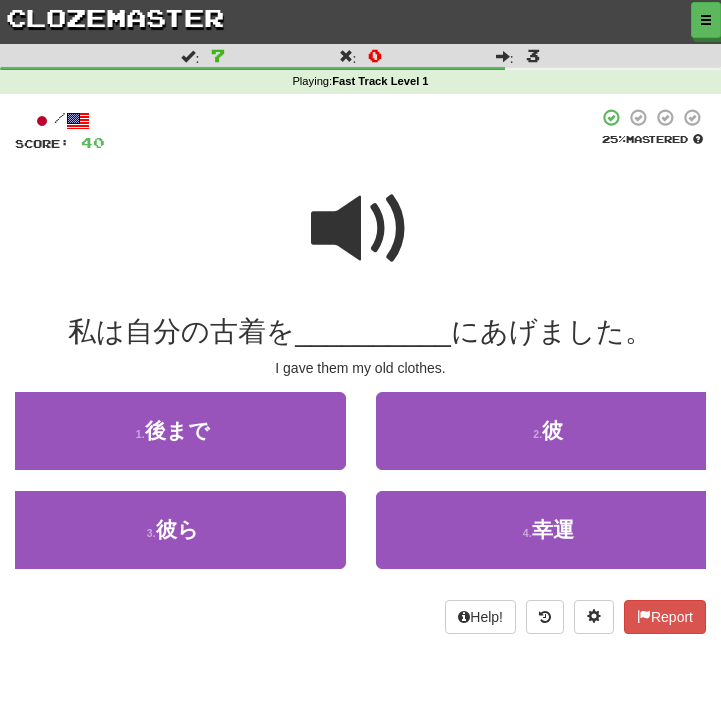 click at bounding box center [361, 229] 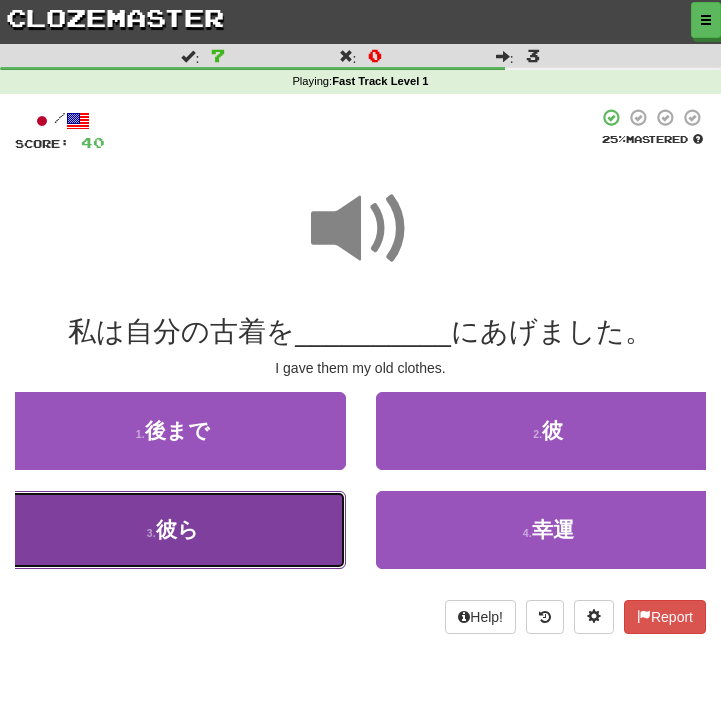 click on "3 .  彼ら" at bounding box center (173, 530) 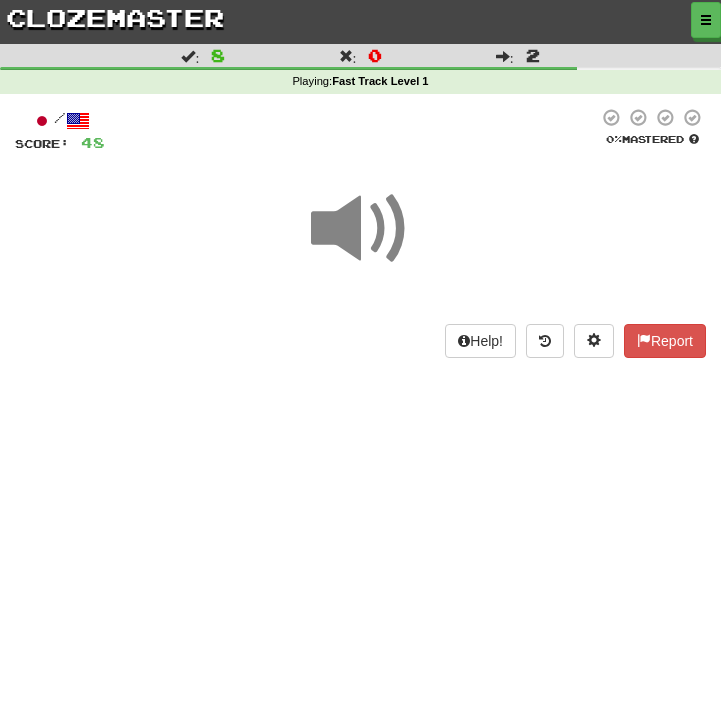 click at bounding box center (361, 229) 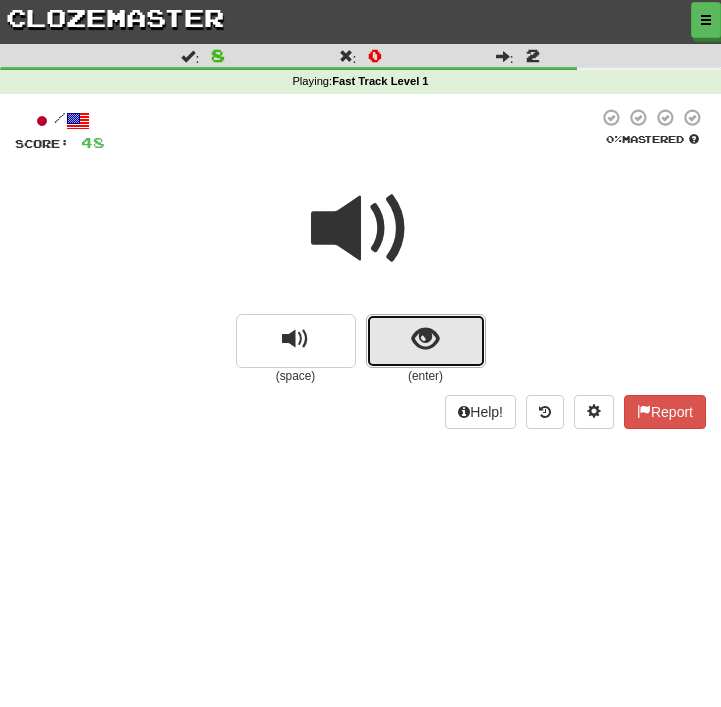 click at bounding box center [426, 341] 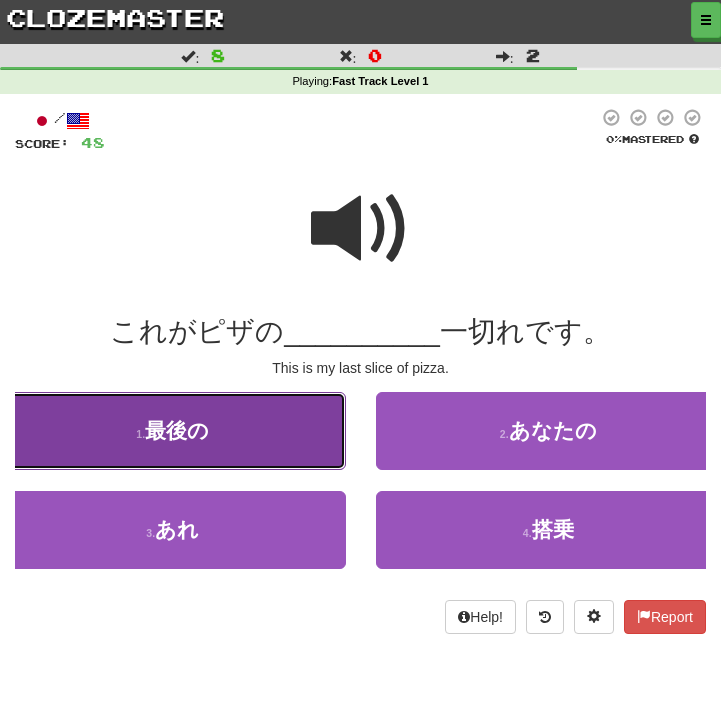 click on "1 .  最後の" at bounding box center [173, 431] 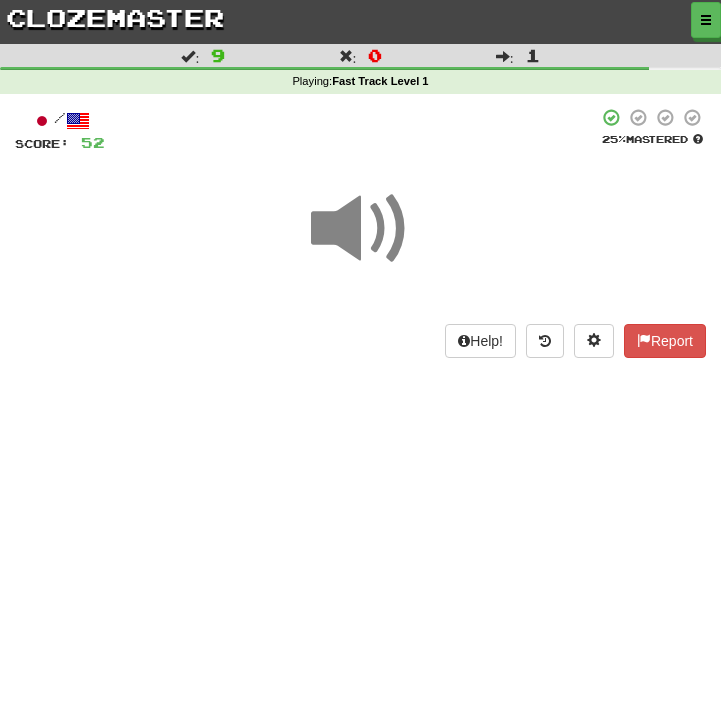 click at bounding box center [361, 229] 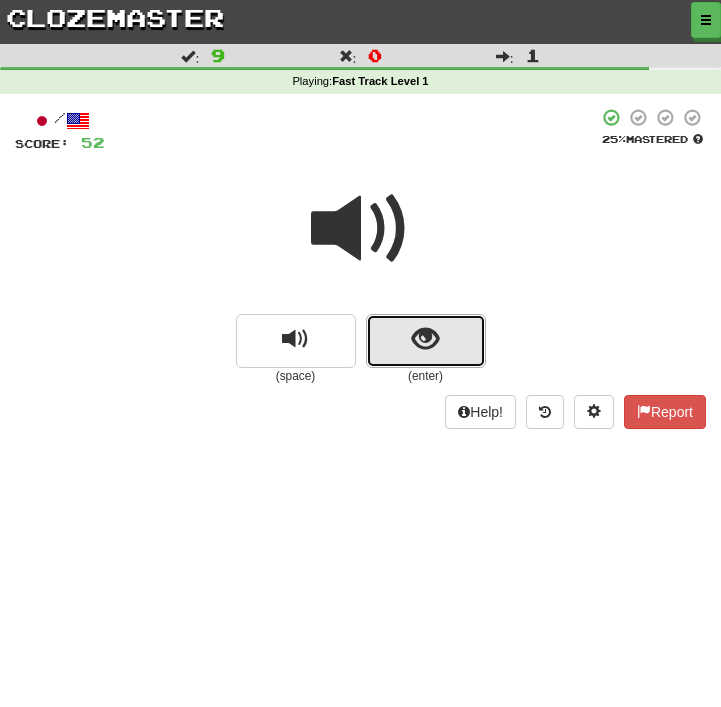click at bounding box center [426, 341] 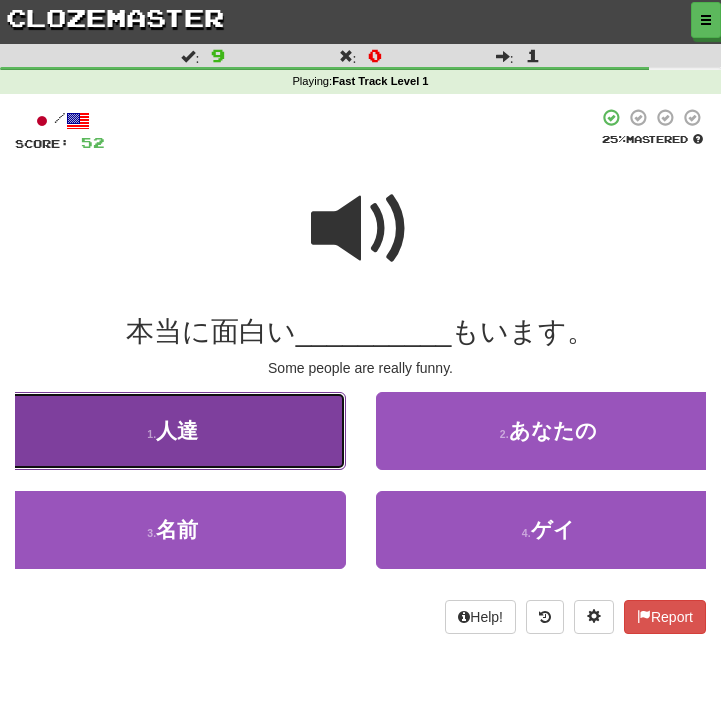 click on "1 .  人達" at bounding box center [173, 431] 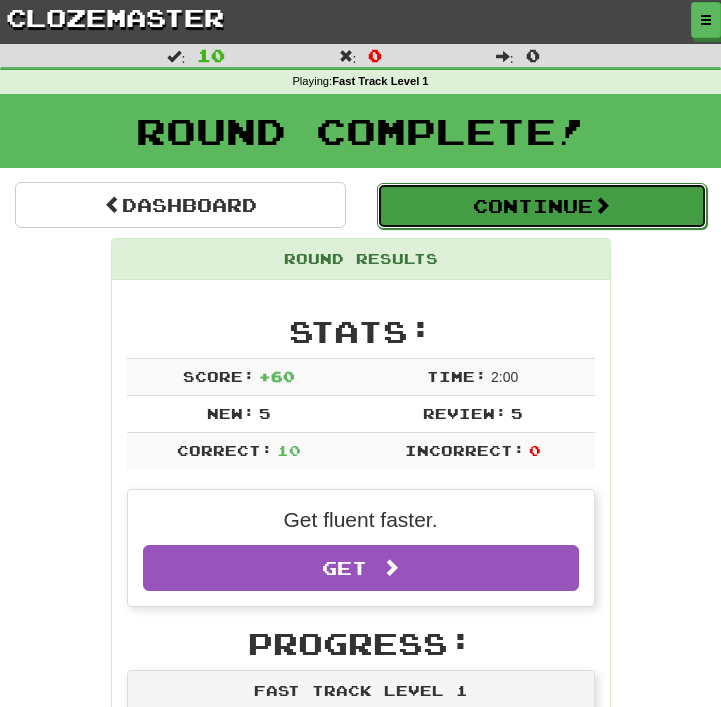 click on "Continue" at bounding box center (542, 206) 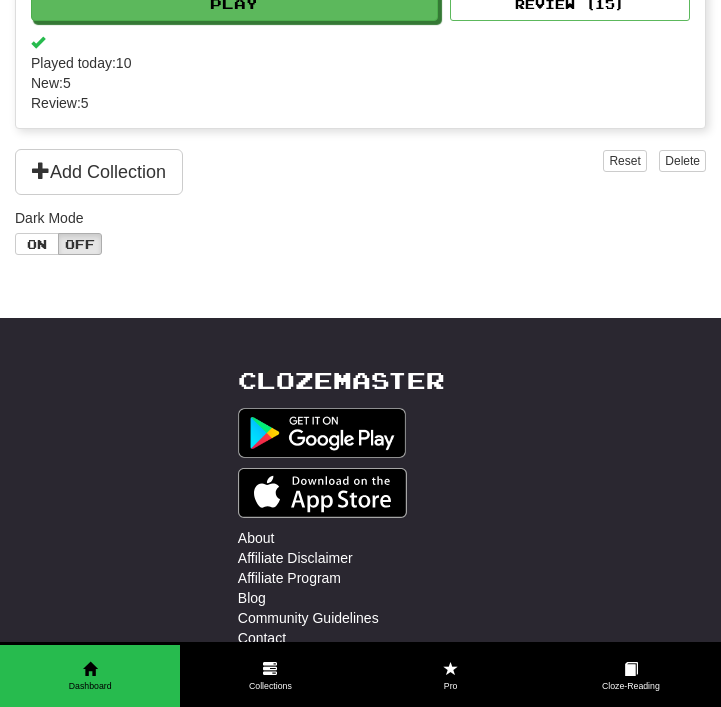 scroll, scrollTop: 273, scrollLeft: 0, axis: vertical 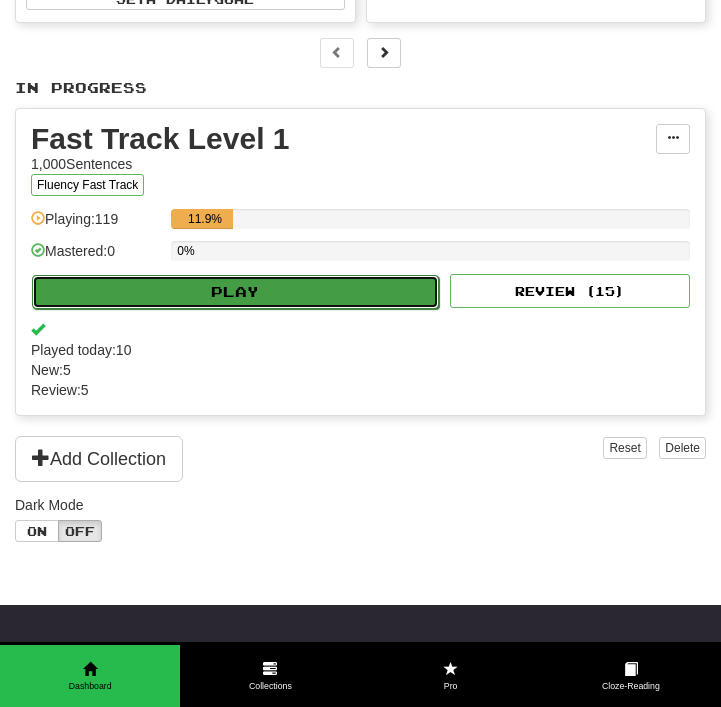 click on "Play" at bounding box center [235, 292] 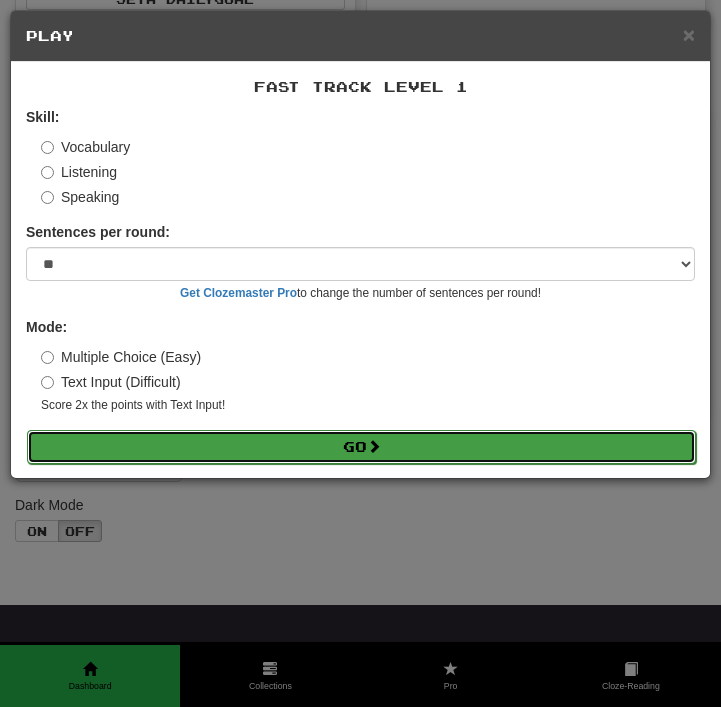 click on "Go" at bounding box center (361, 447) 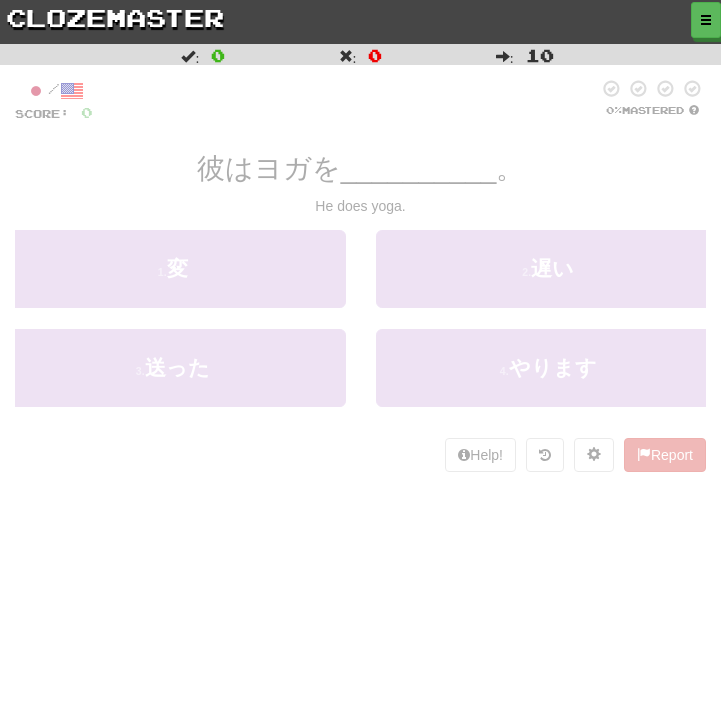 scroll, scrollTop: 0, scrollLeft: 0, axis: both 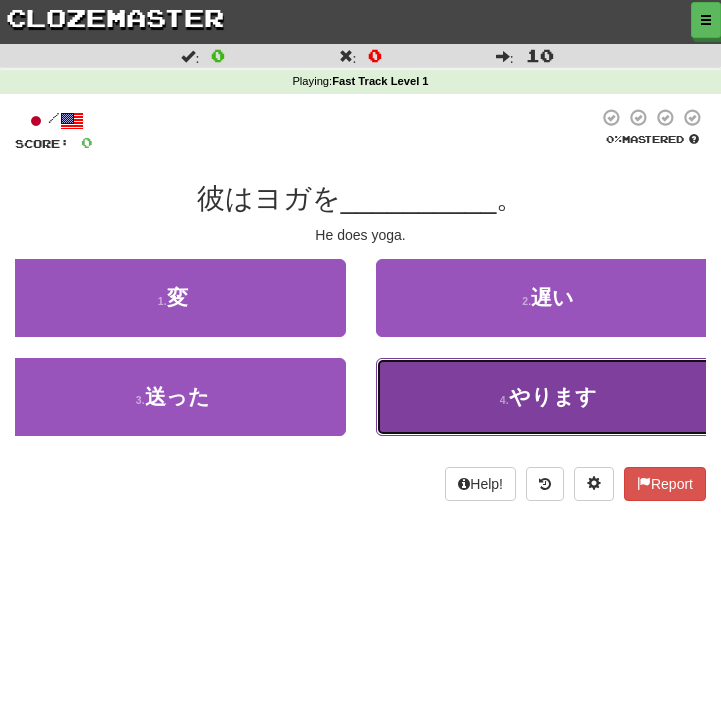 click on "4 .  やります" at bounding box center (549, 397) 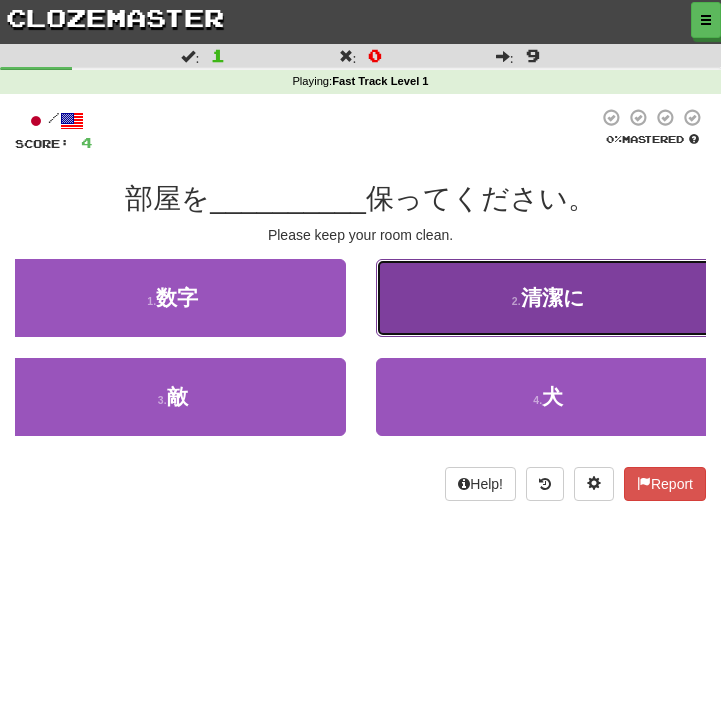 click on "2 .  清潔に" at bounding box center [549, 298] 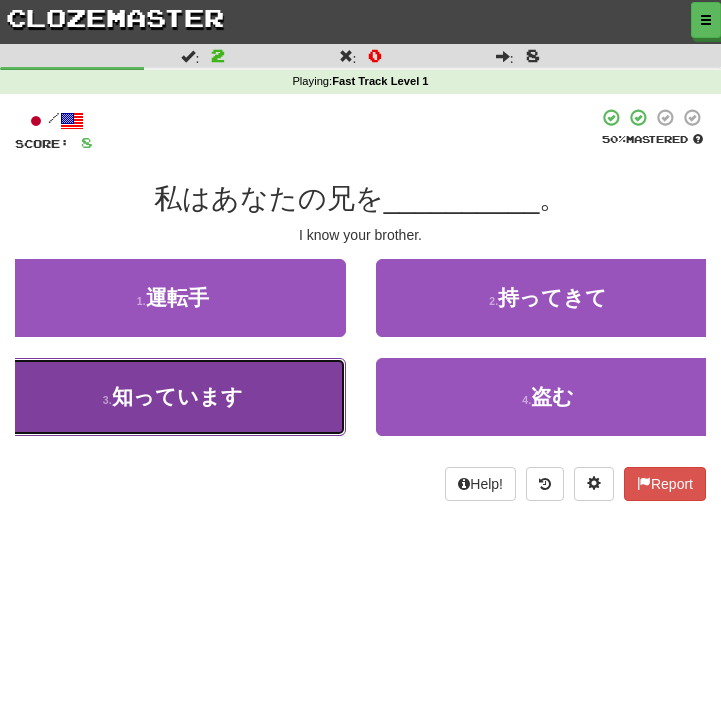 click on "3 .  知っています" at bounding box center [173, 397] 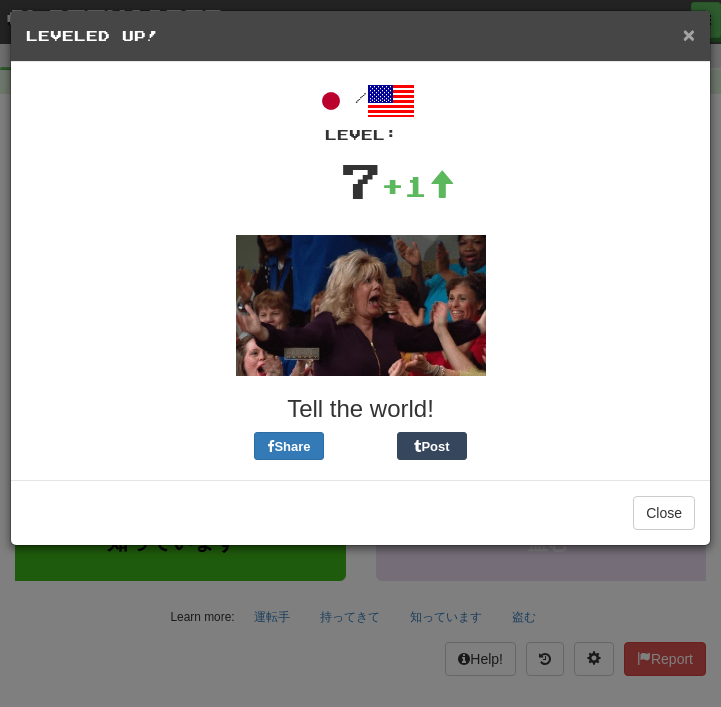 click on "×" at bounding box center (689, 34) 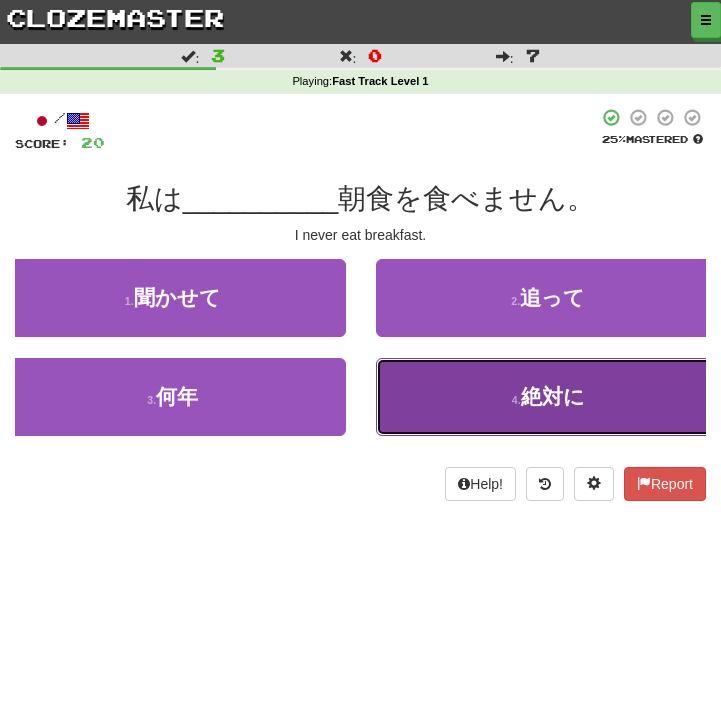 click on "4 .  絶対に" at bounding box center (549, 397) 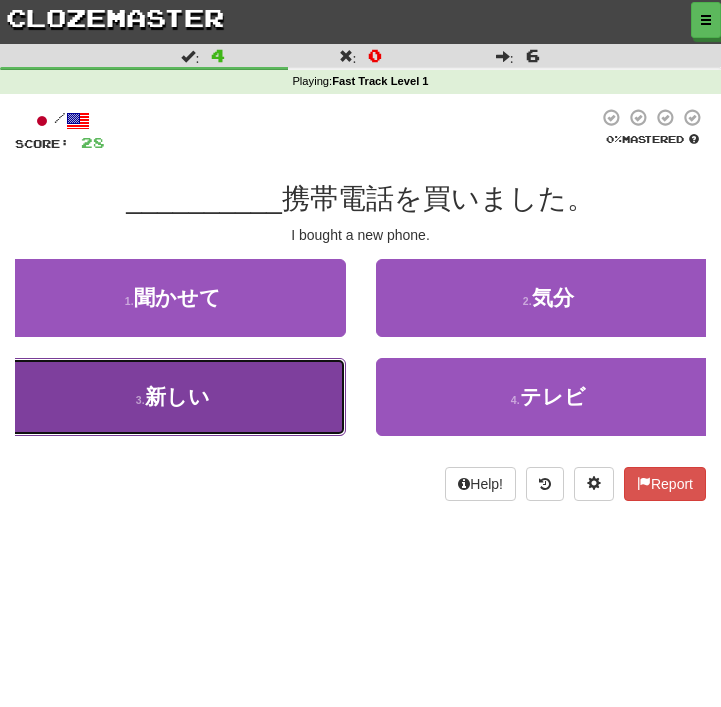 click on "3 .  新しい" at bounding box center (173, 397) 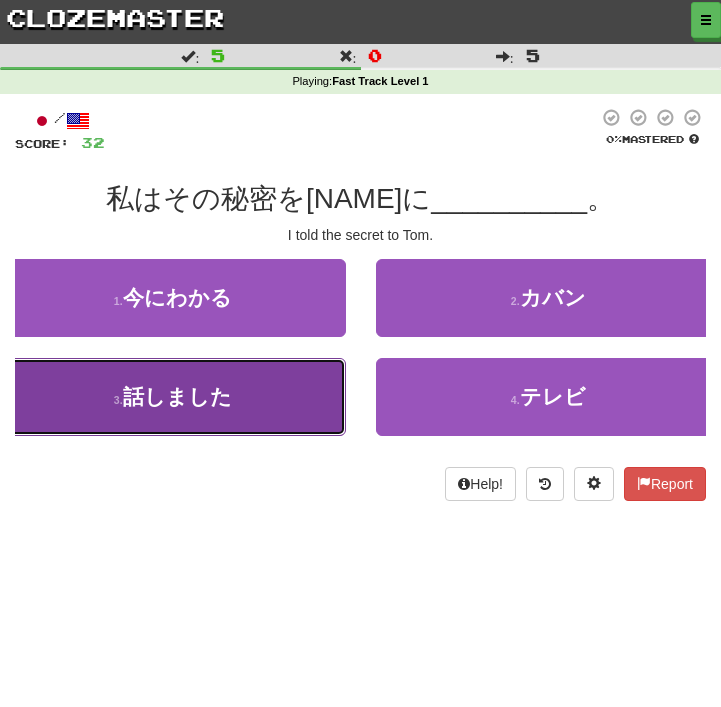 click on "3 .  話しました" at bounding box center [173, 397] 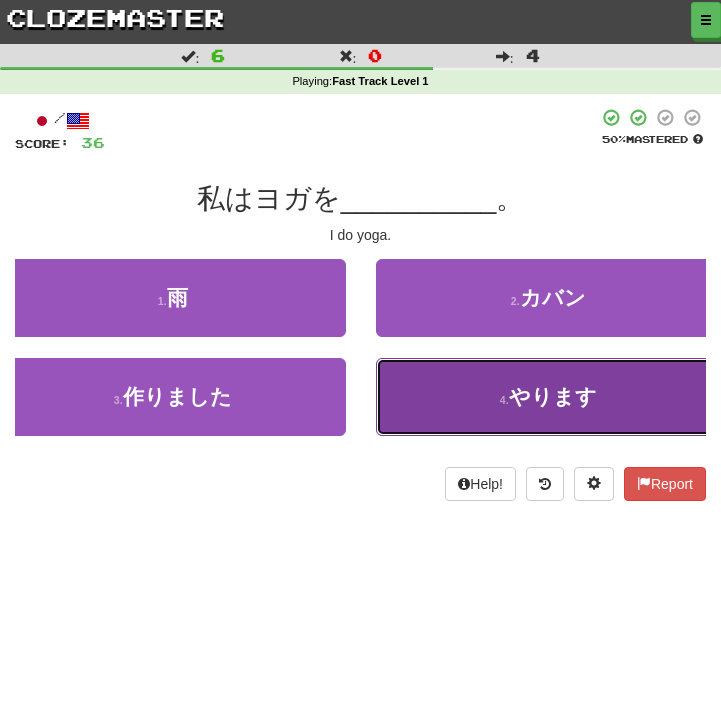click on "4 .  やります" at bounding box center (549, 397) 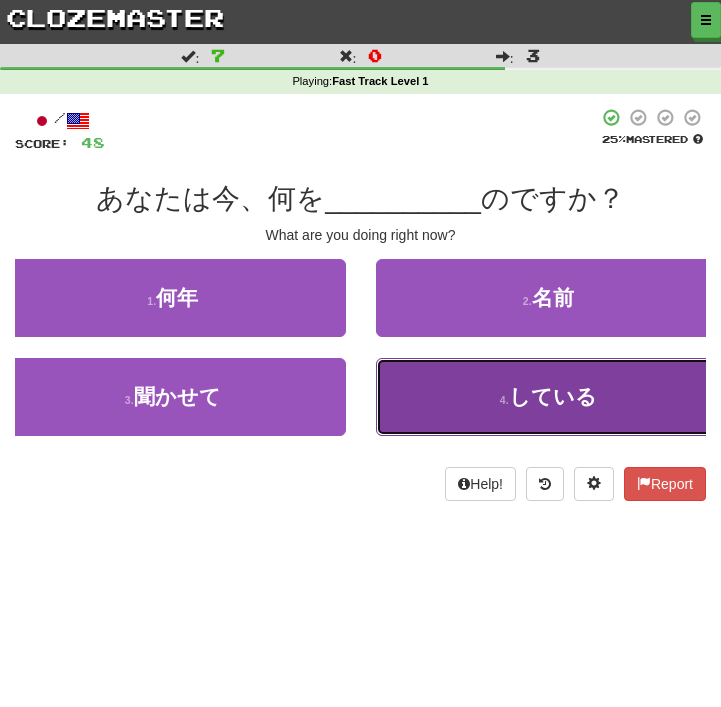 click on "4 .  している" at bounding box center (549, 397) 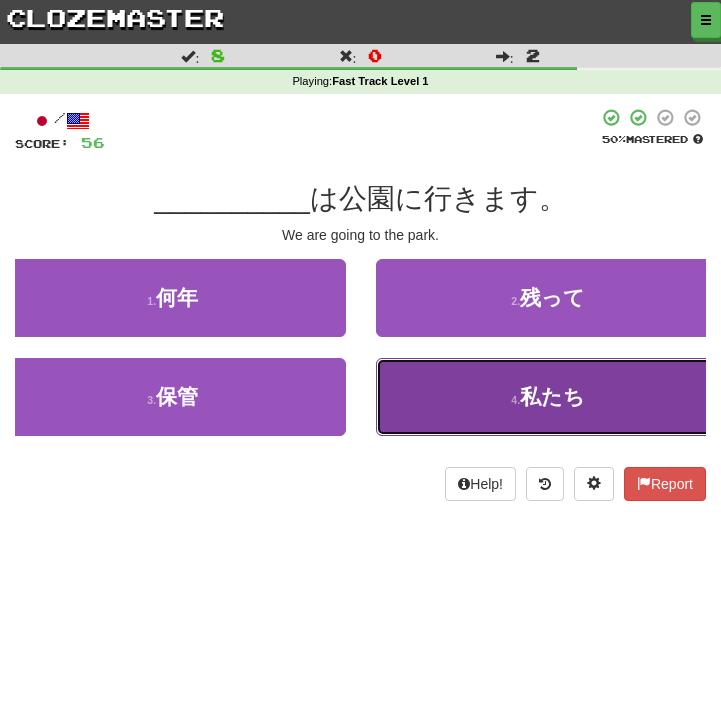 click on "4 .  私たち" at bounding box center [549, 397] 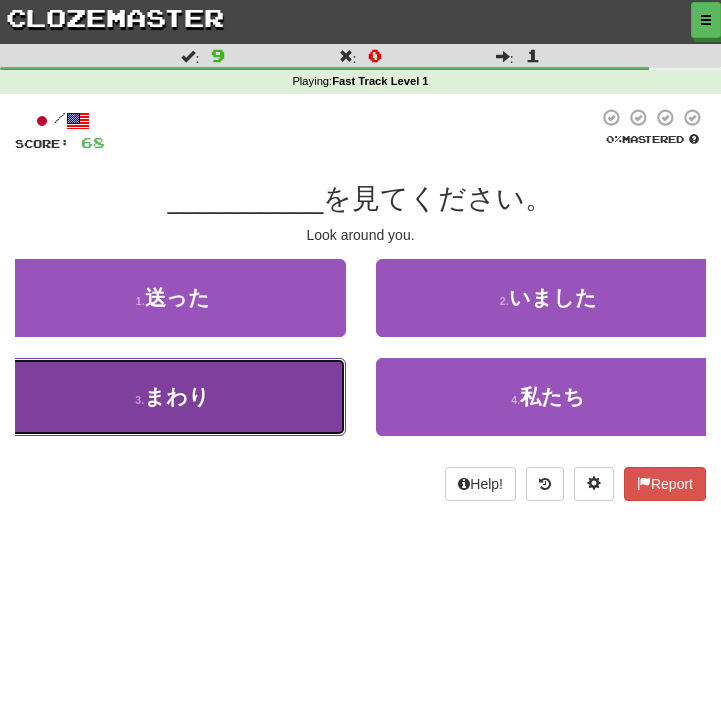 click on "3 .  まわり" at bounding box center [173, 397] 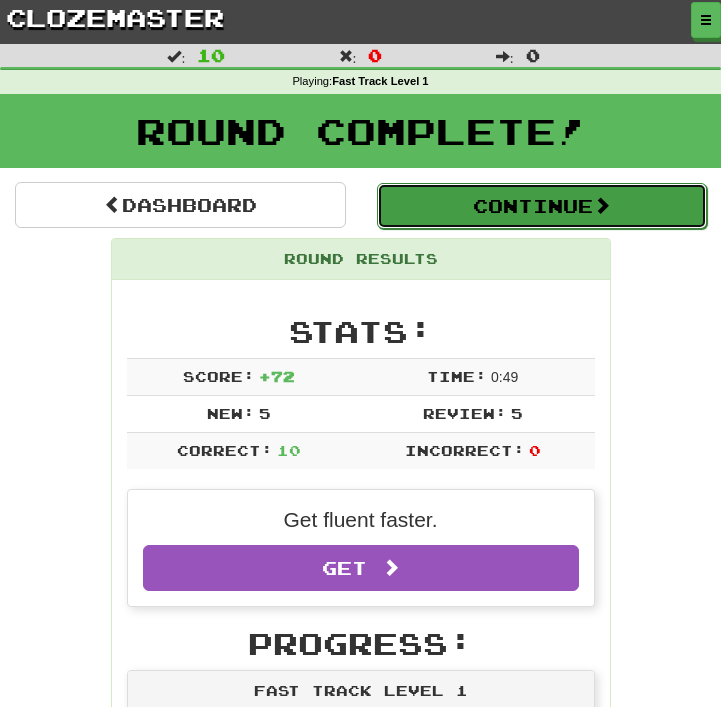 click on "Continue" at bounding box center (542, 206) 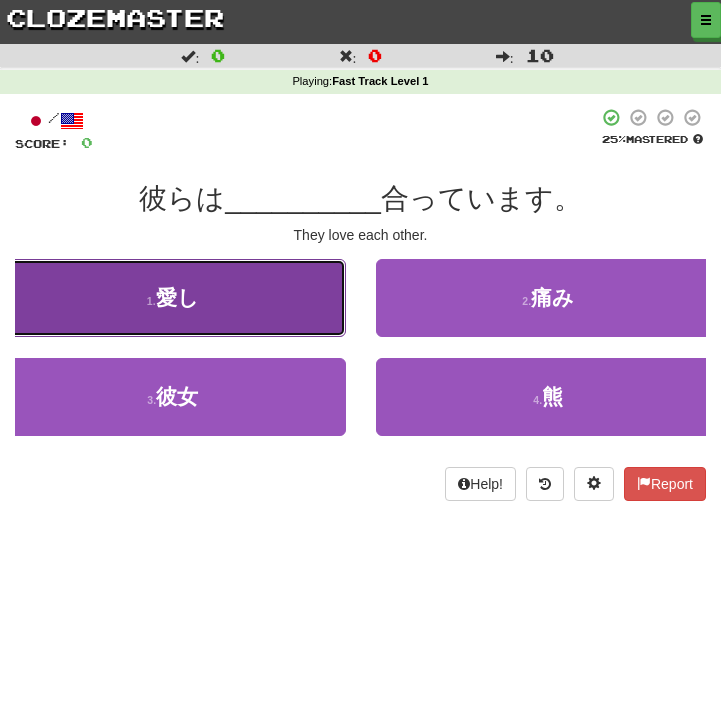 click on "1 .  愛し" at bounding box center (173, 298) 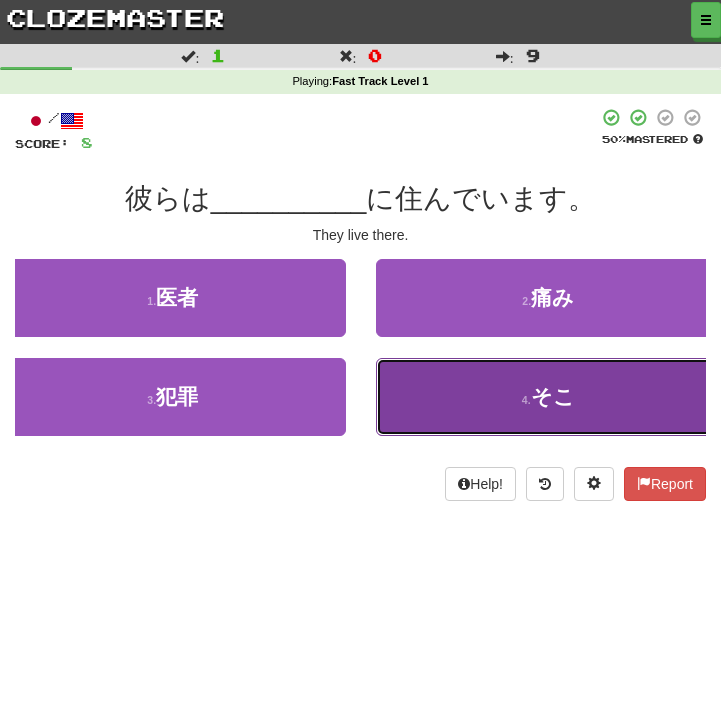 click on "4 .  そこ" at bounding box center [549, 397] 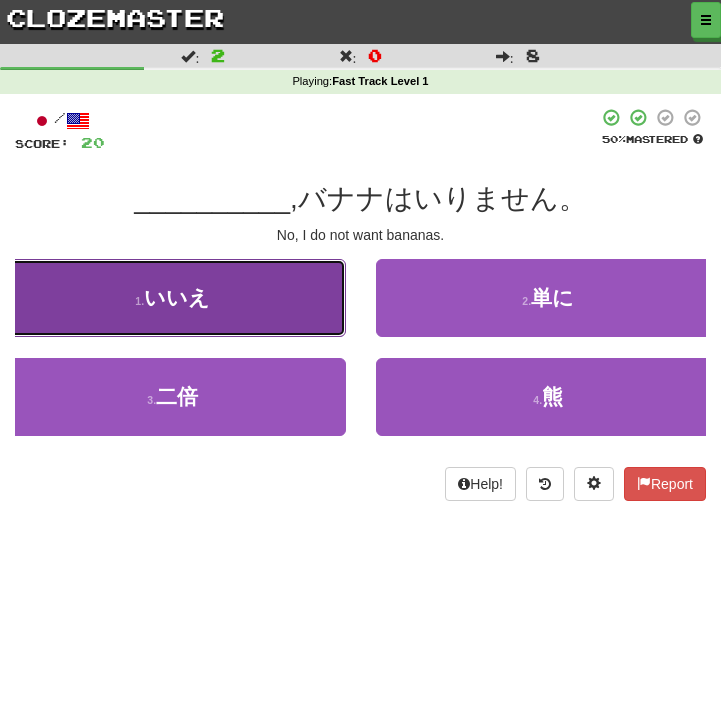 click on "いいえ" at bounding box center [177, 297] 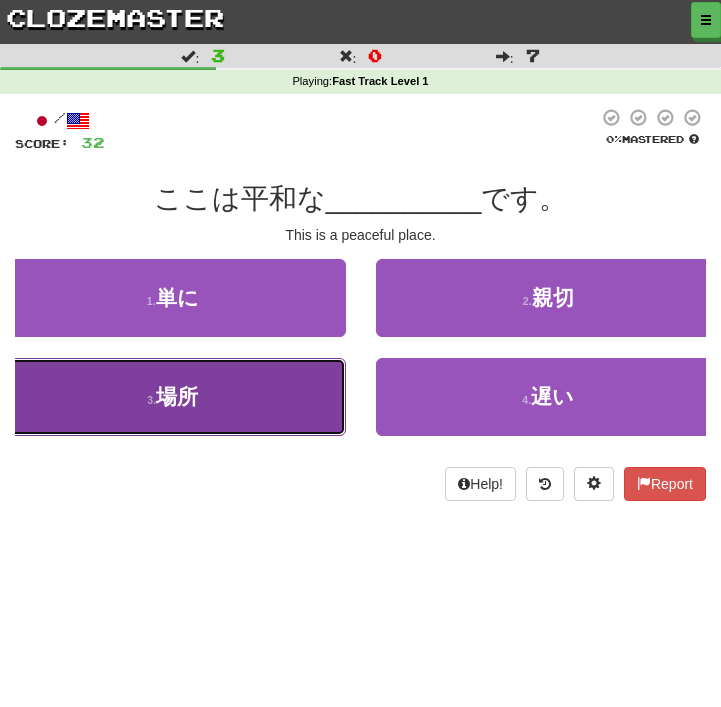 click on "場所" at bounding box center (177, 396) 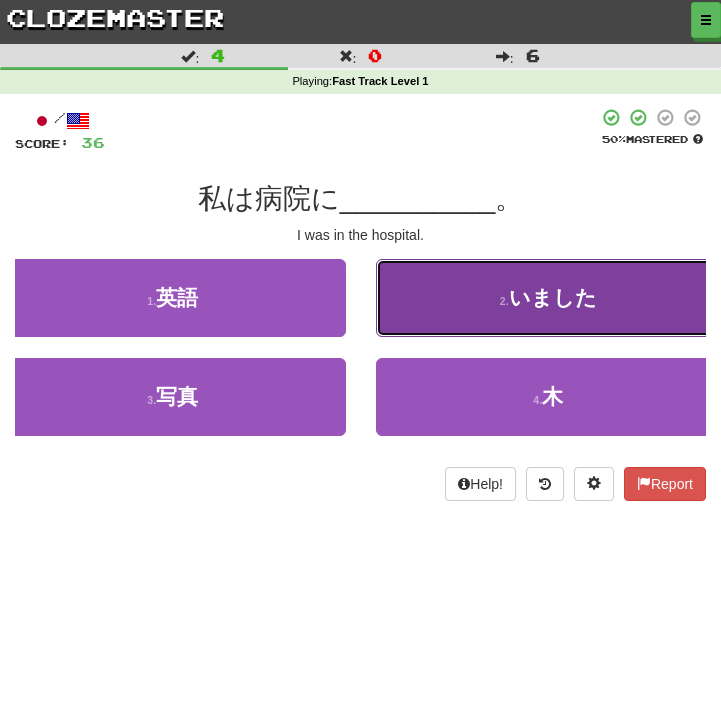 click on "2 .  いました" at bounding box center [549, 298] 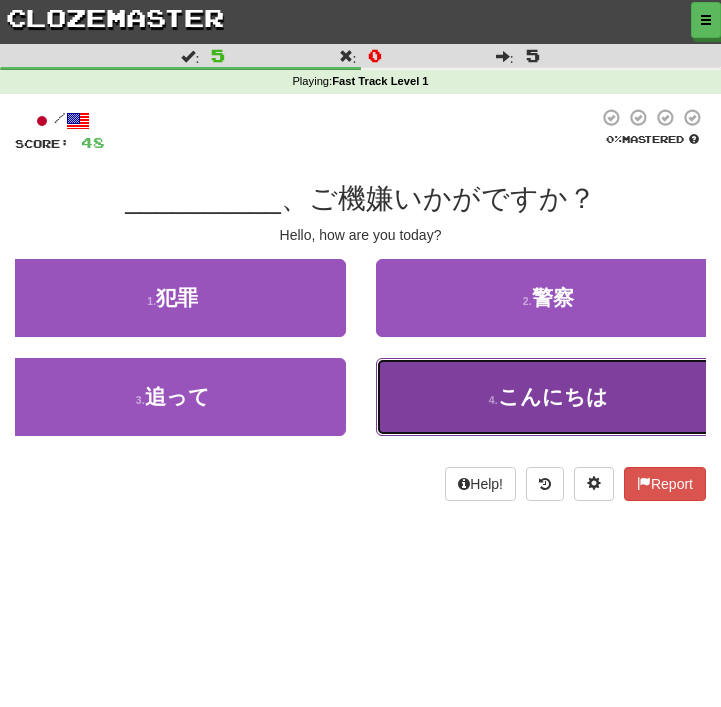 click on "4 .  こんにちは" at bounding box center [549, 397] 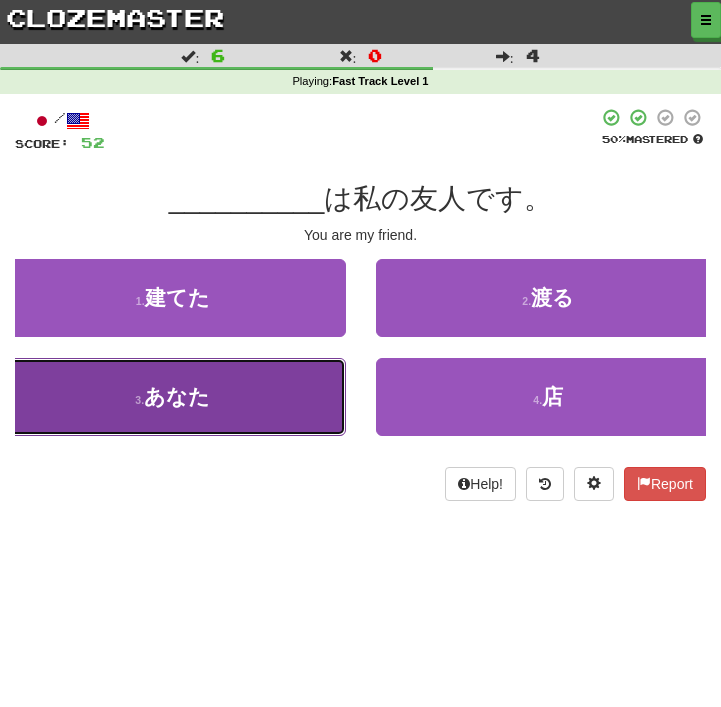 click on "3 .  あなた" at bounding box center [173, 397] 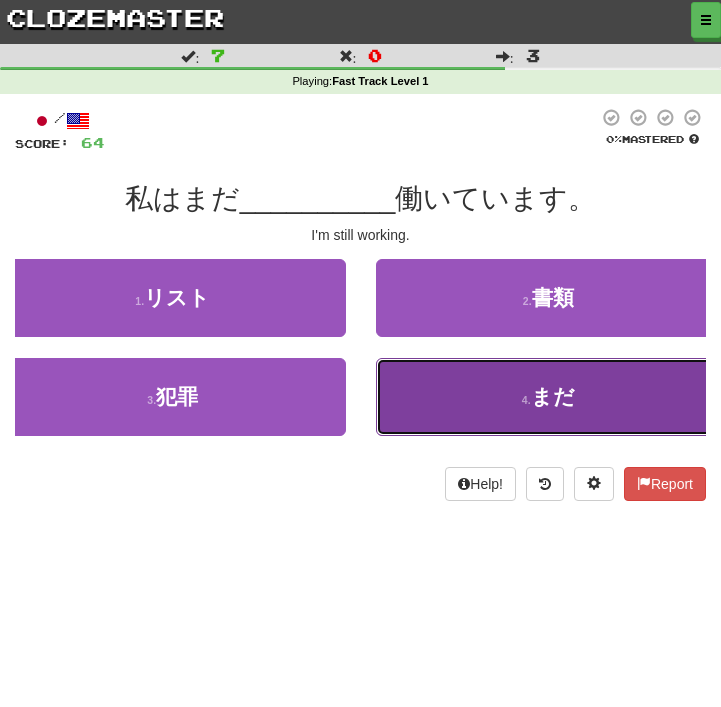 click on "4 .  まだ" at bounding box center (549, 397) 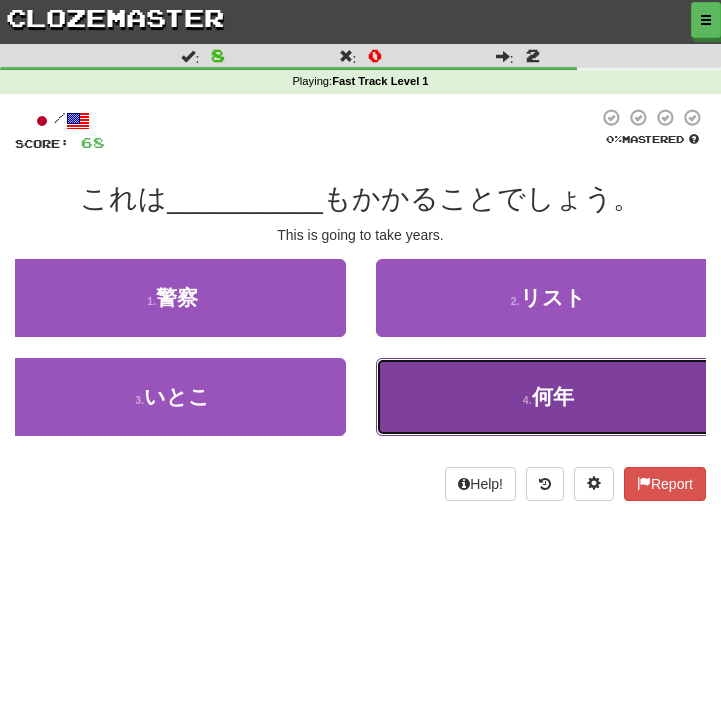 click on "4 .  何年" at bounding box center (549, 397) 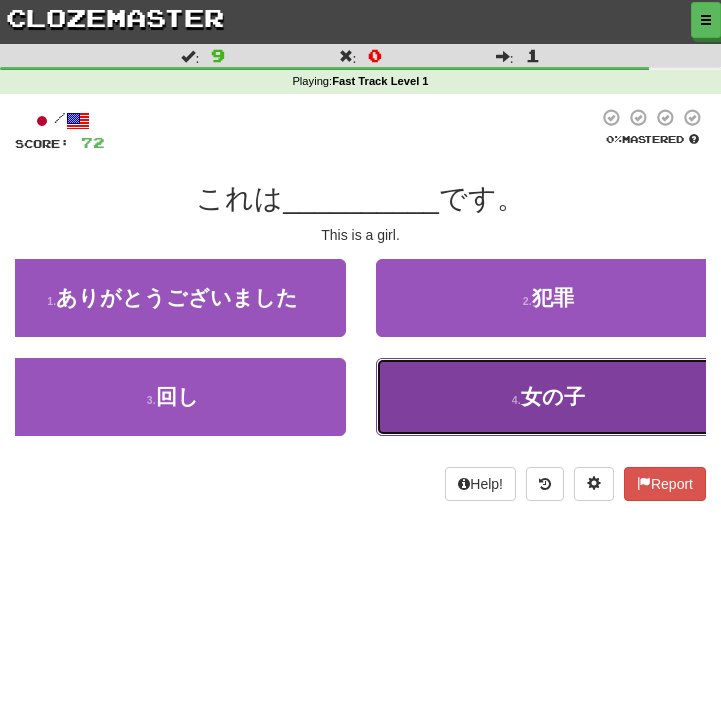 click on "4 .  女の子" at bounding box center (549, 397) 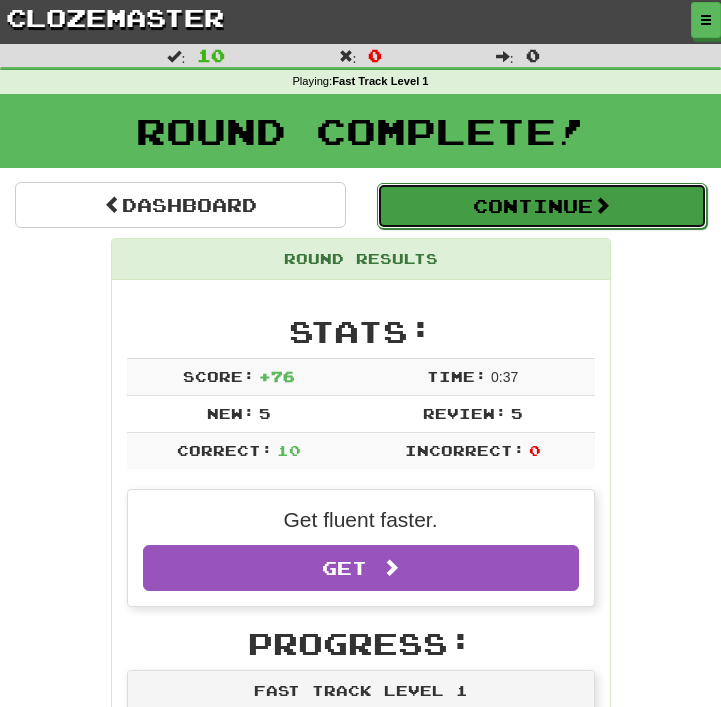 click on "Continue" at bounding box center [542, 206] 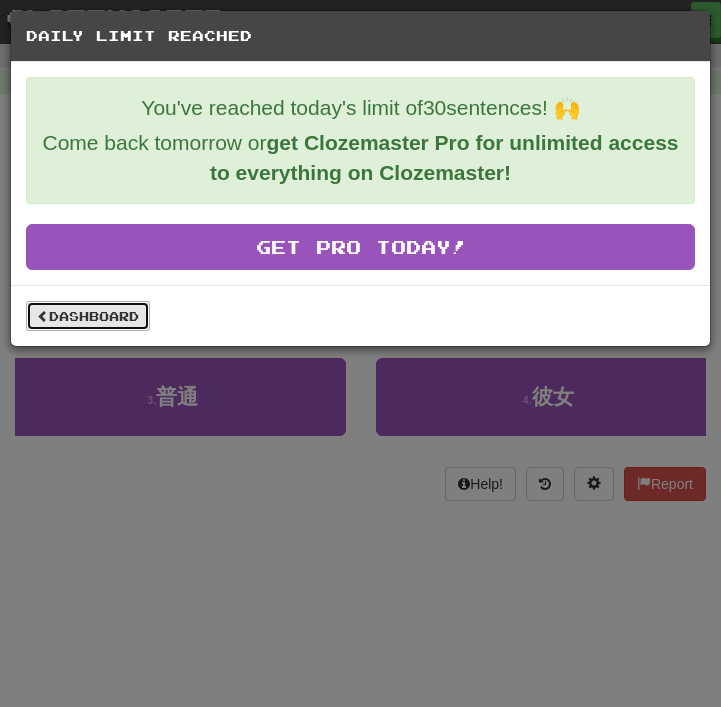 click on "Dashboard" at bounding box center [88, 316] 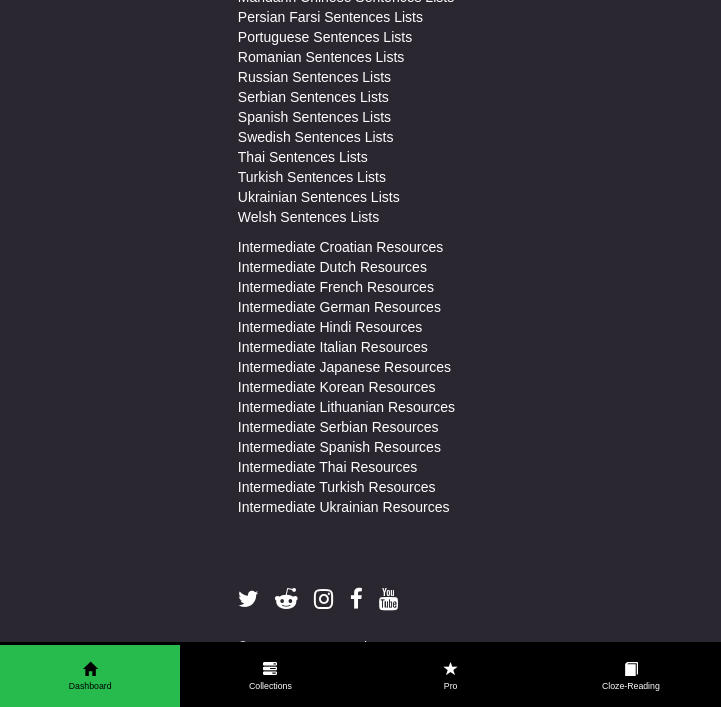 scroll, scrollTop: 0, scrollLeft: 0, axis: both 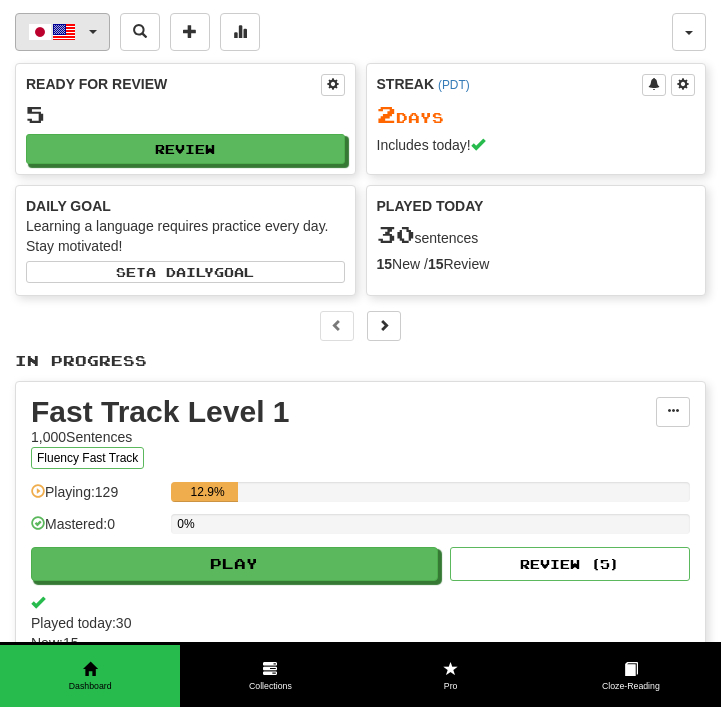 click at bounding box center [64, 32] 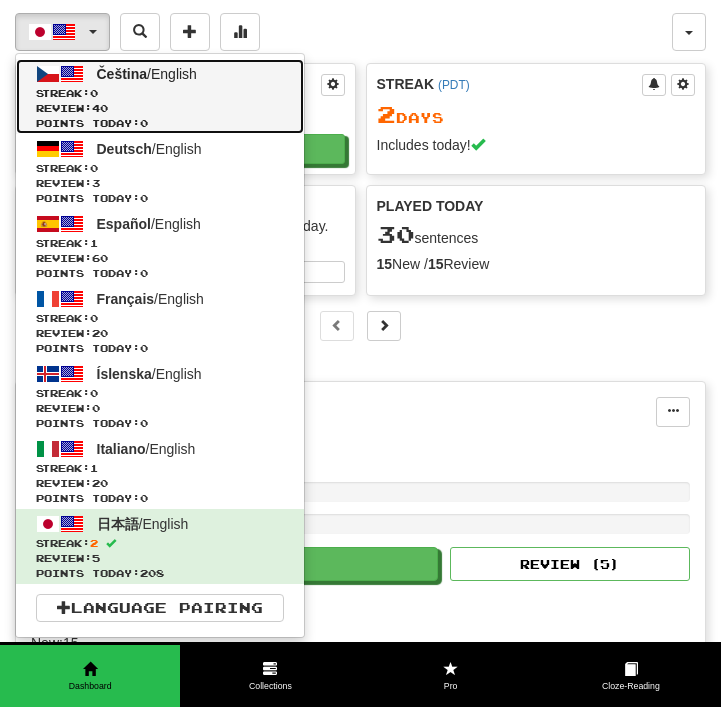 click on "0" at bounding box center (94, 93) 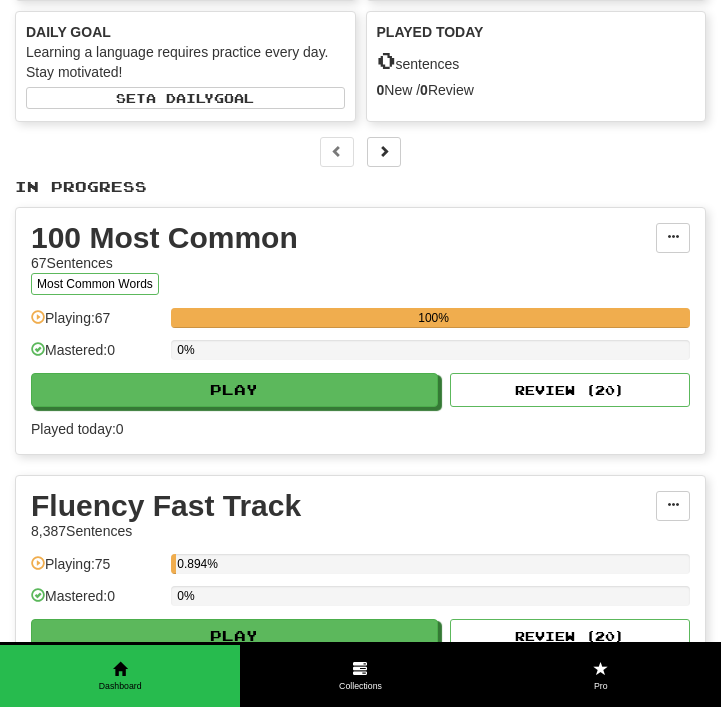 scroll, scrollTop: 400, scrollLeft: 0, axis: vertical 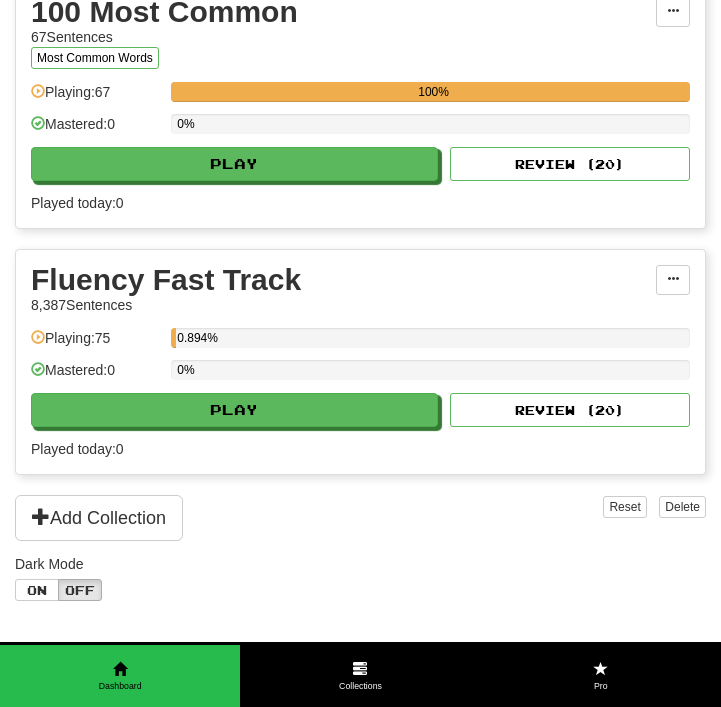 click on "Fluency Fast Track 8,387  Sentences Manage Sentences Unpin from Dashboard  Playing:  75 0.894%  Mastered:  0 0% Play Review ( 20 ) Played today:  0" at bounding box center [360, 362] 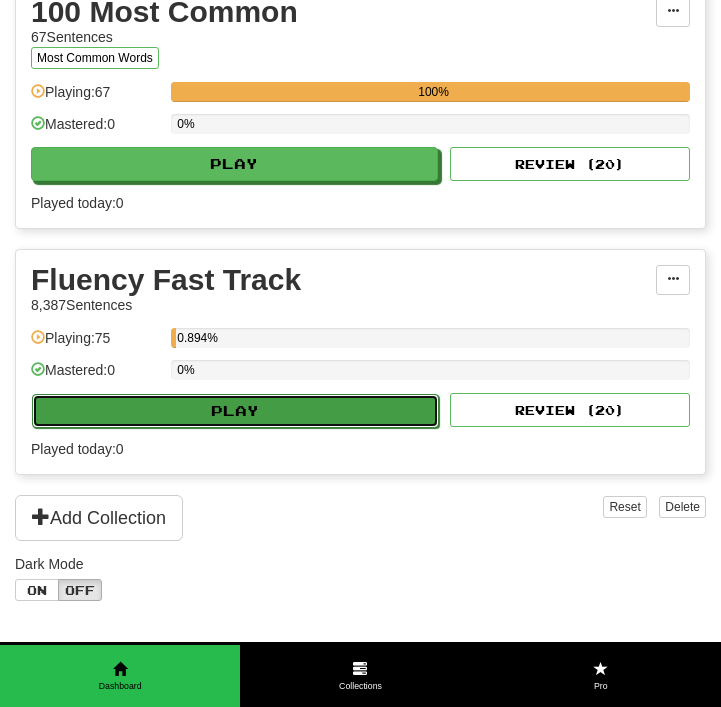 click on "Play" at bounding box center [235, 411] 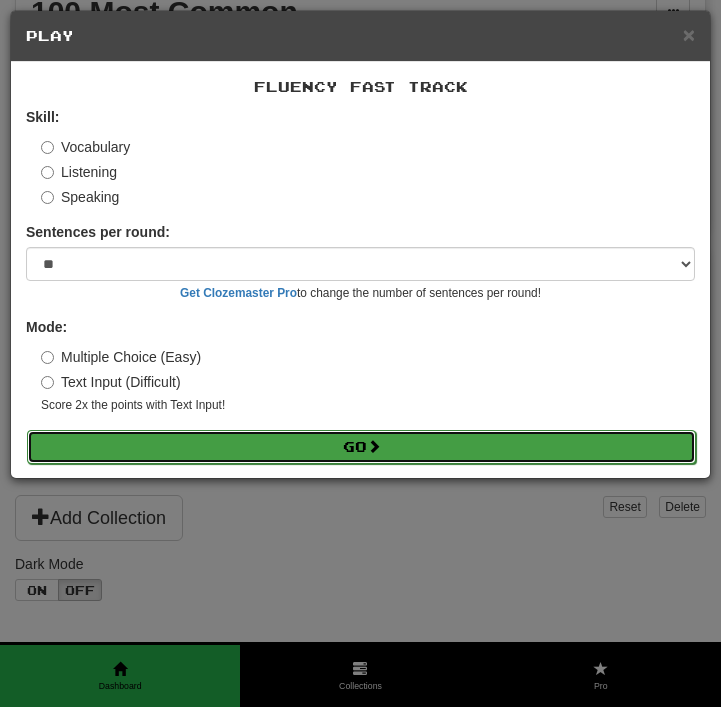 click on "Go" at bounding box center (361, 447) 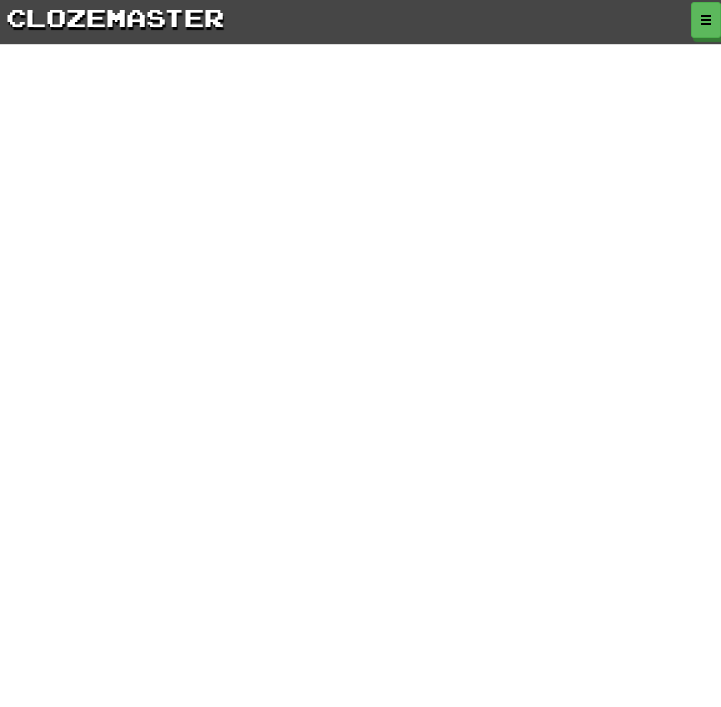 scroll, scrollTop: 0, scrollLeft: 0, axis: both 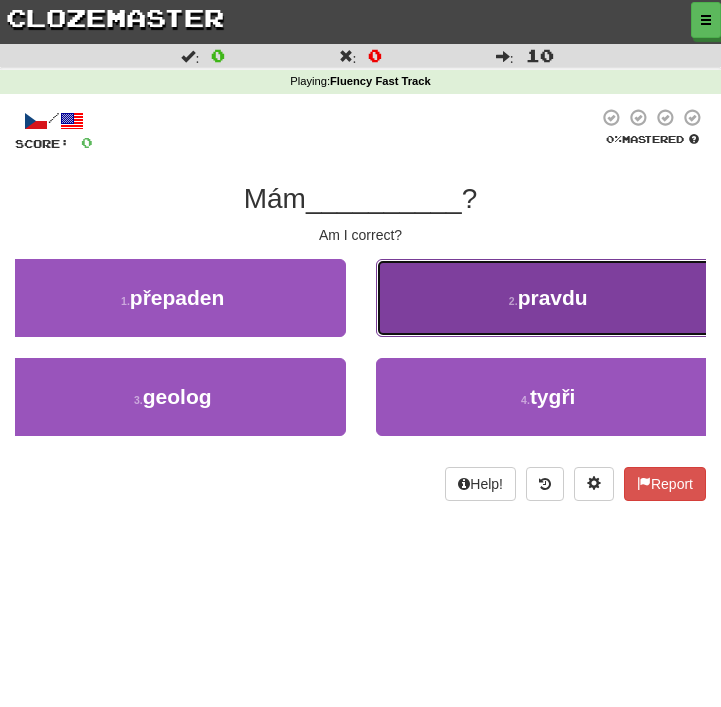 click on "2 .  pravdu" at bounding box center [549, 298] 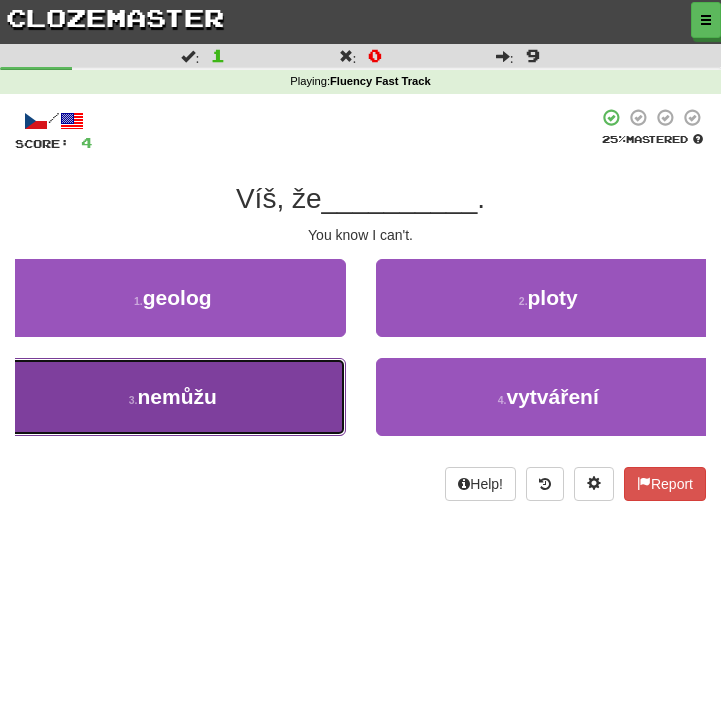click on "3 .  nemůžu" at bounding box center [173, 397] 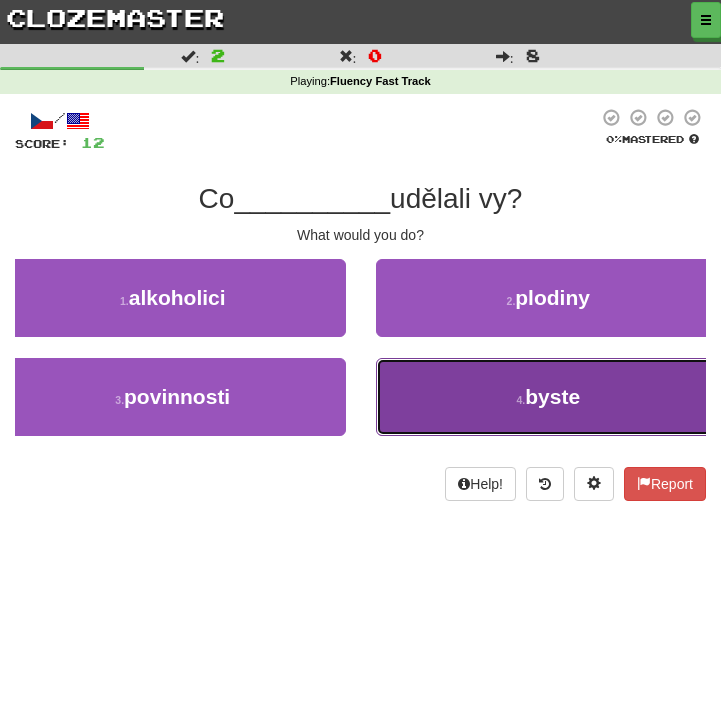 click on "4 .  byste" at bounding box center (549, 397) 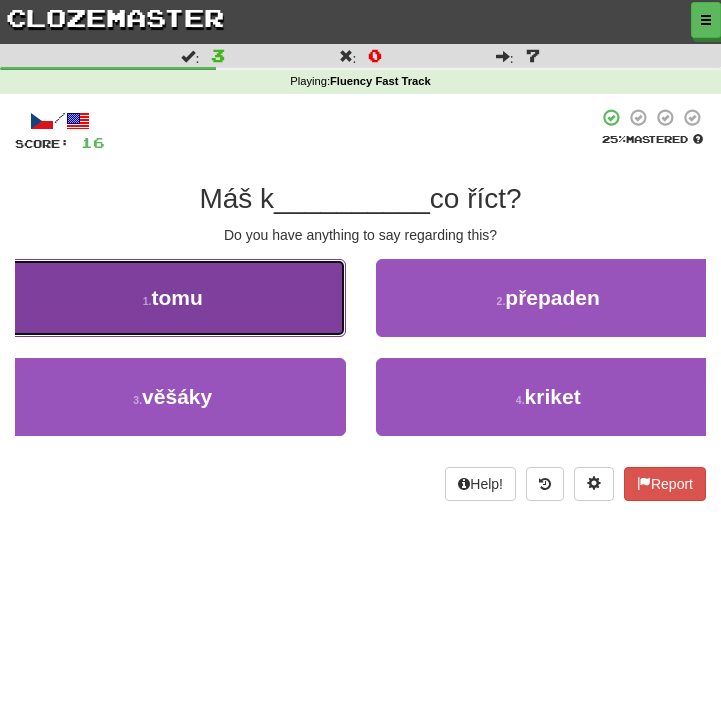 click on "1 .  tomu" at bounding box center (173, 298) 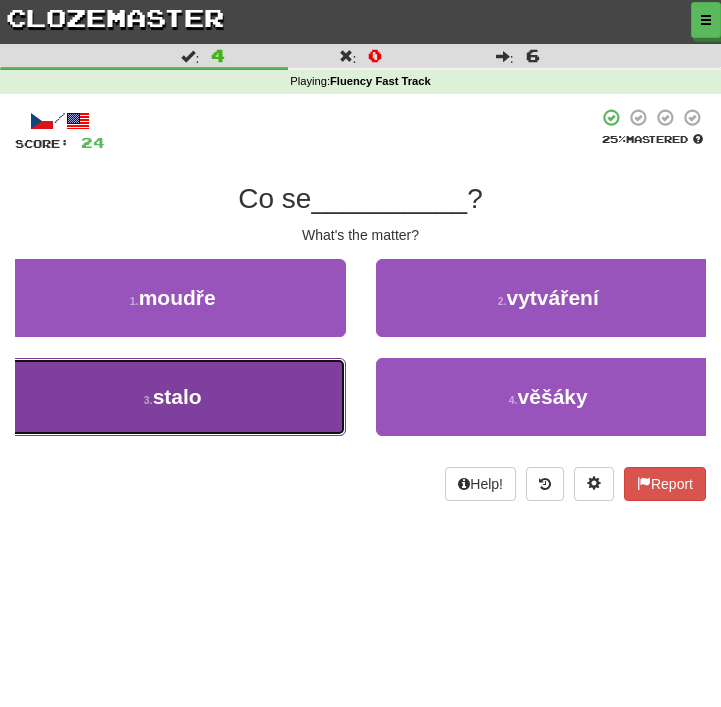 click on "3 .  stalo" at bounding box center [173, 397] 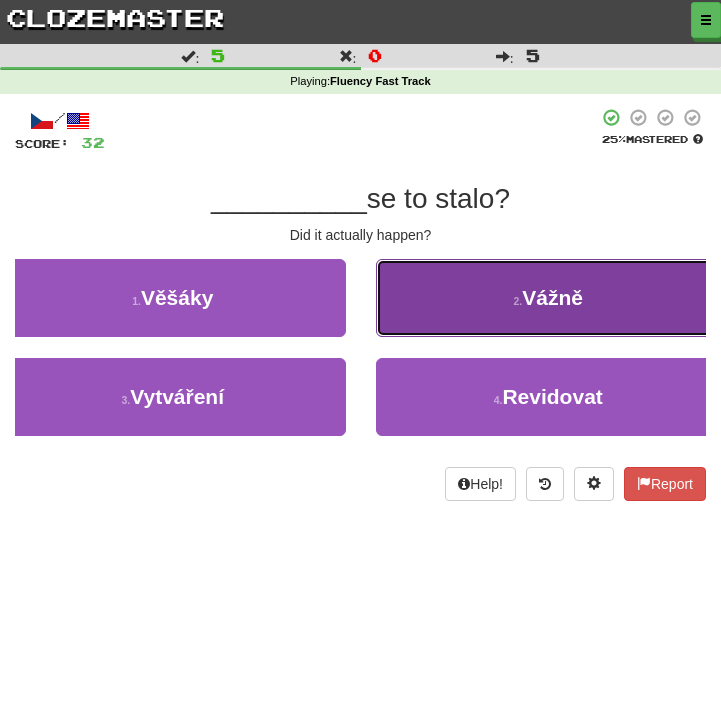 click on "2 .  Vážně" at bounding box center (549, 298) 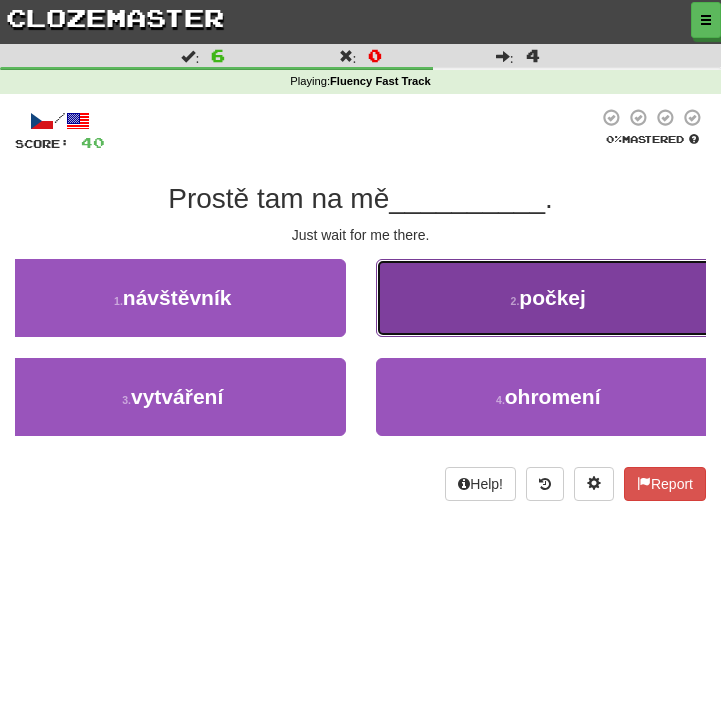 click on "2 .  počkej" at bounding box center [549, 298] 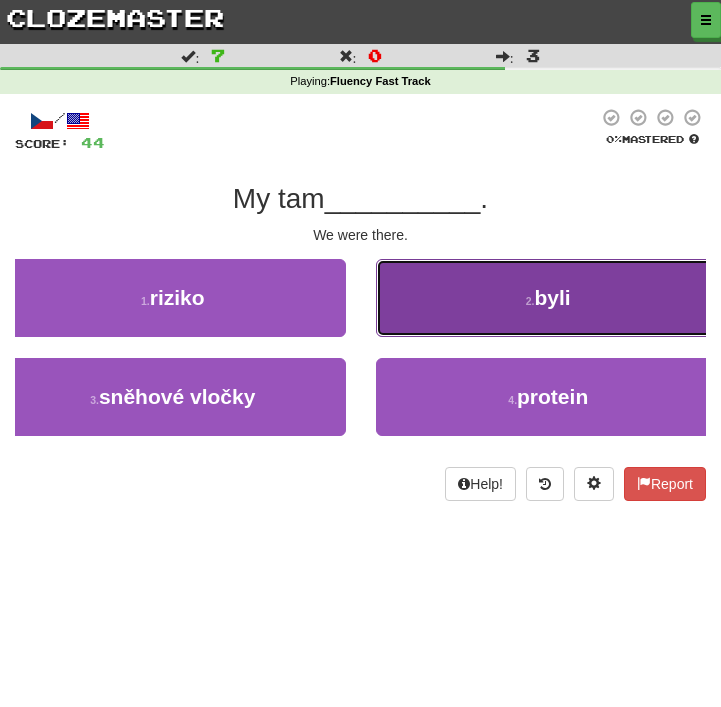 click on "2 .  byli" at bounding box center (549, 298) 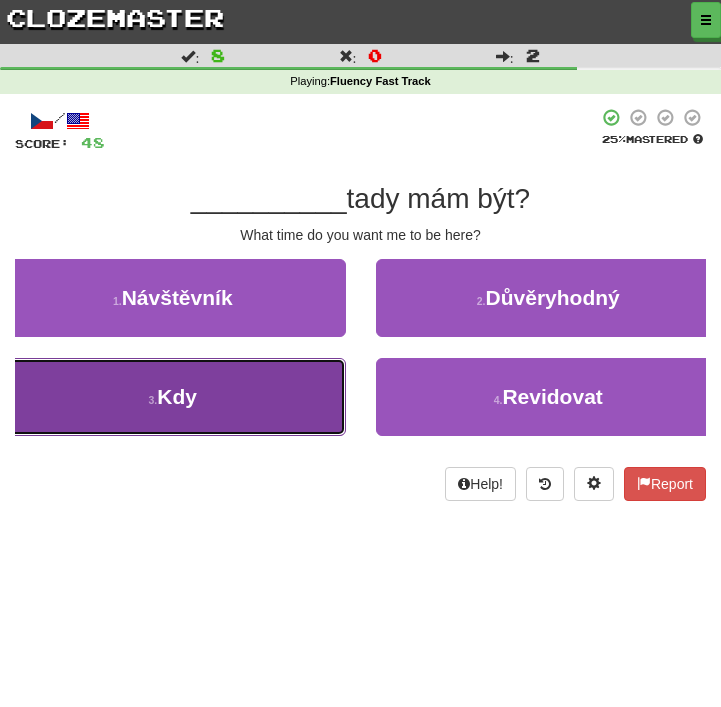 click on "3 .  Kdy" at bounding box center [173, 397] 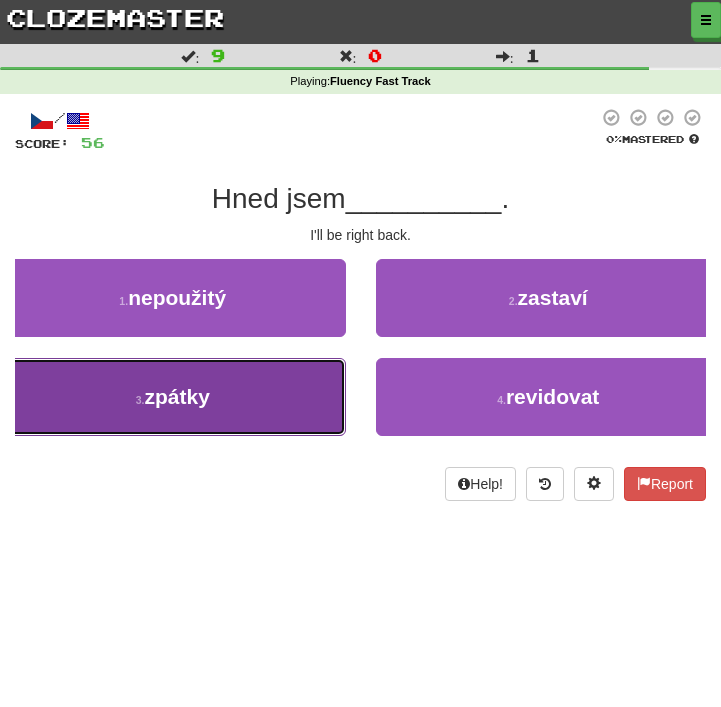 click on "3 .  zpátky" at bounding box center (173, 397) 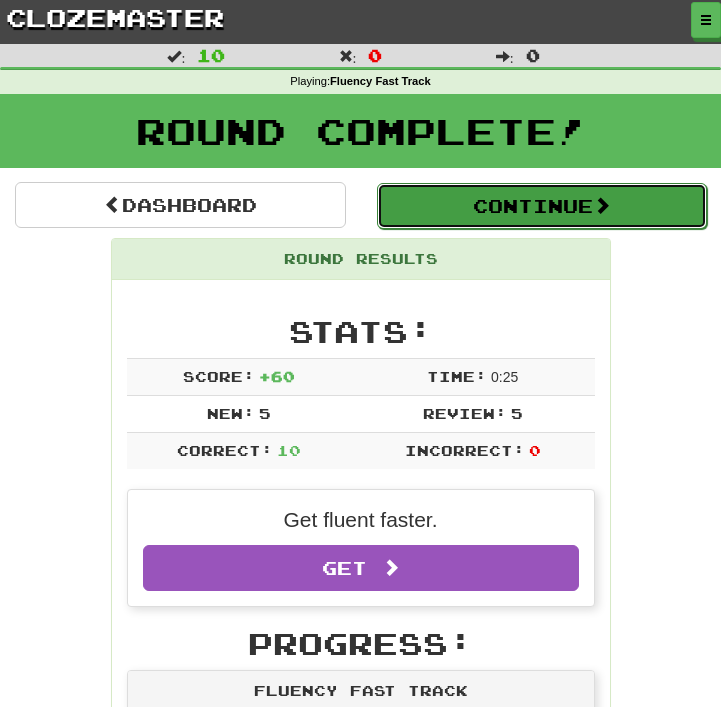 click on "Continue" at bounding box center (542, 206) 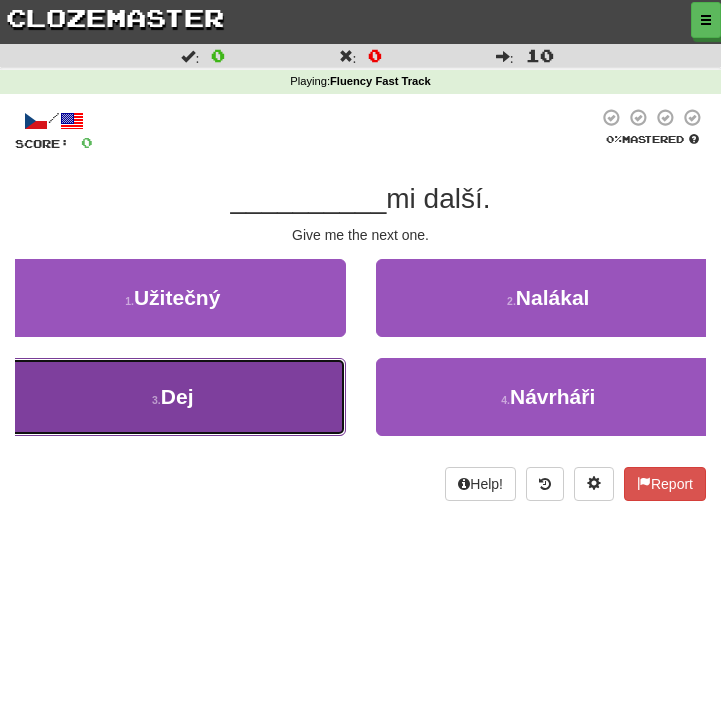 click on "3 .  Dej" at bounding box center [173, 397] 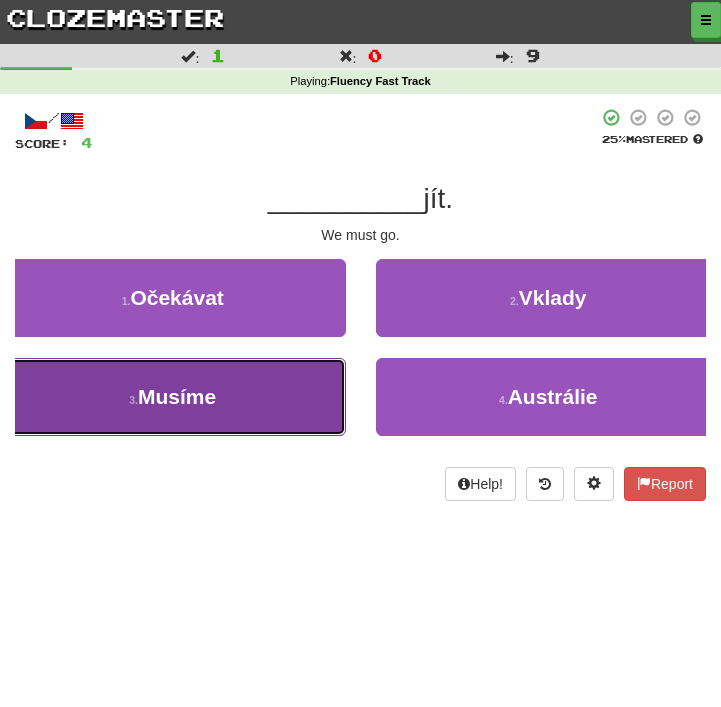 click on "Musíme" at bounding box center [177, 396] 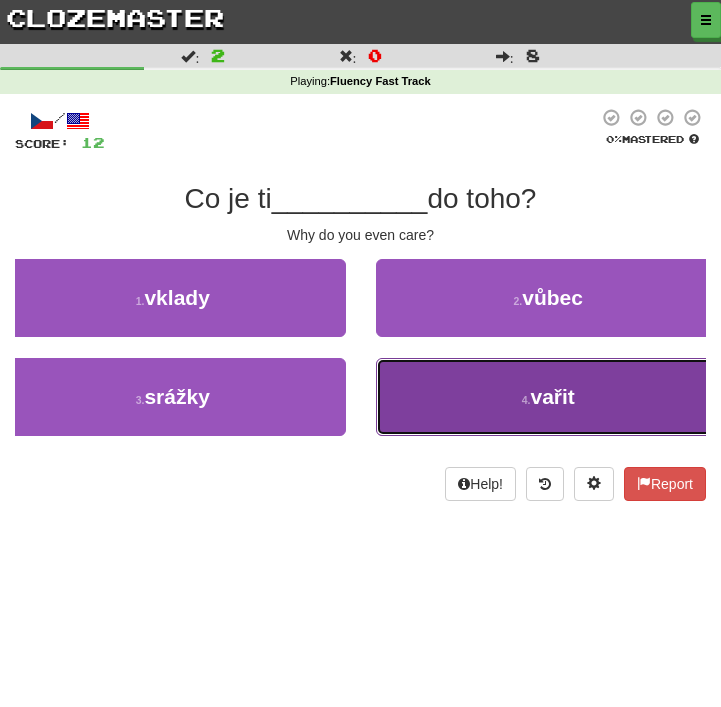 click on "4 .  vařit" at bounding box center (549, 397) 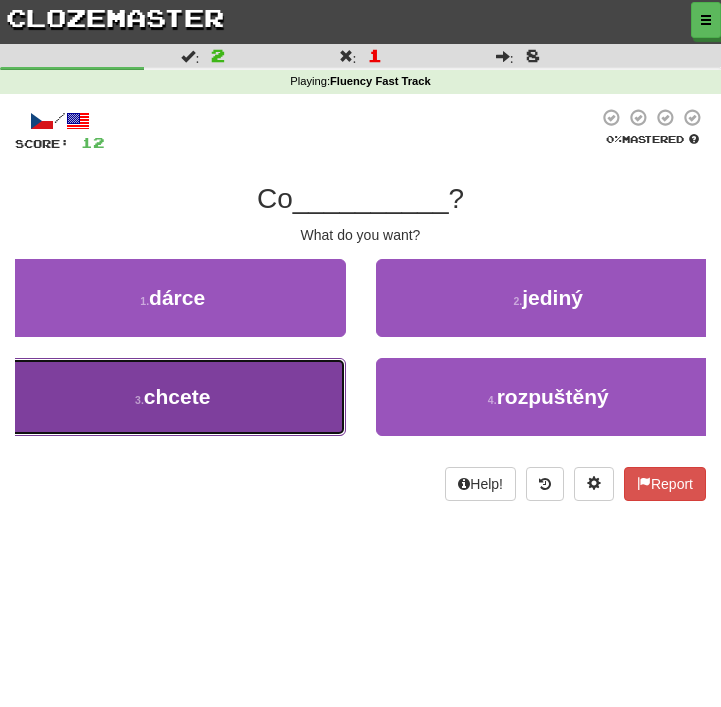 click on "3 .  chcete" at bounding box center [173, 397] 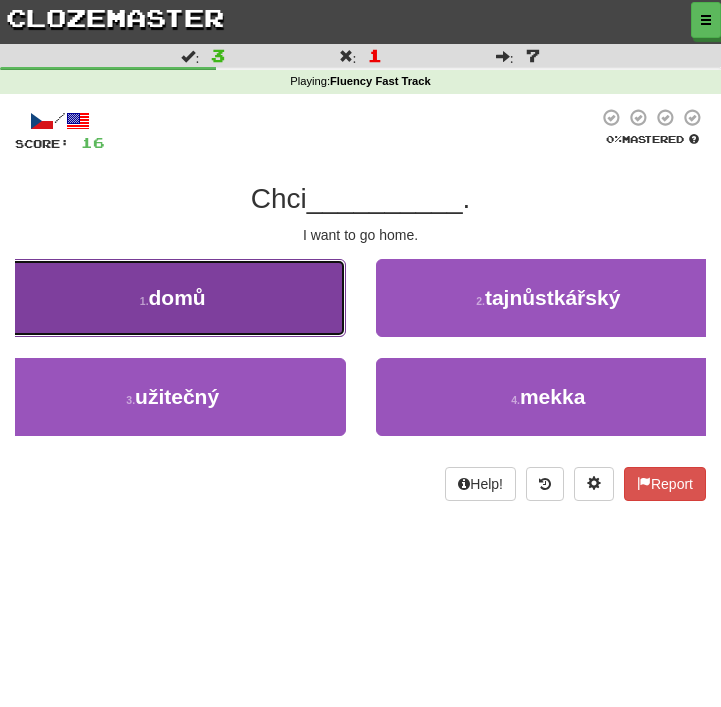 click on "1 .  domů" at bounding box center (173, 298) 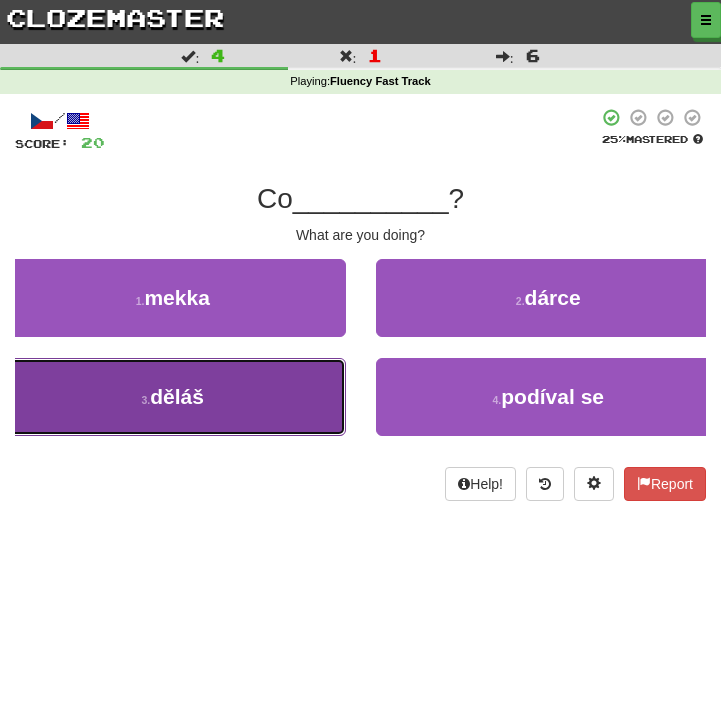 click on "3 .  děláš" at bounding box center (173, 397) 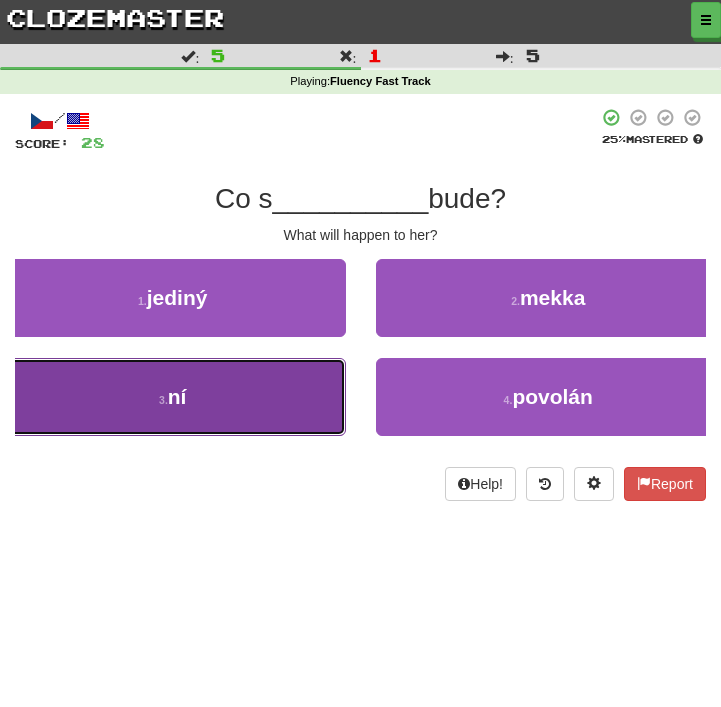 click on "3 .  ní" at bounding box center (173, 397) 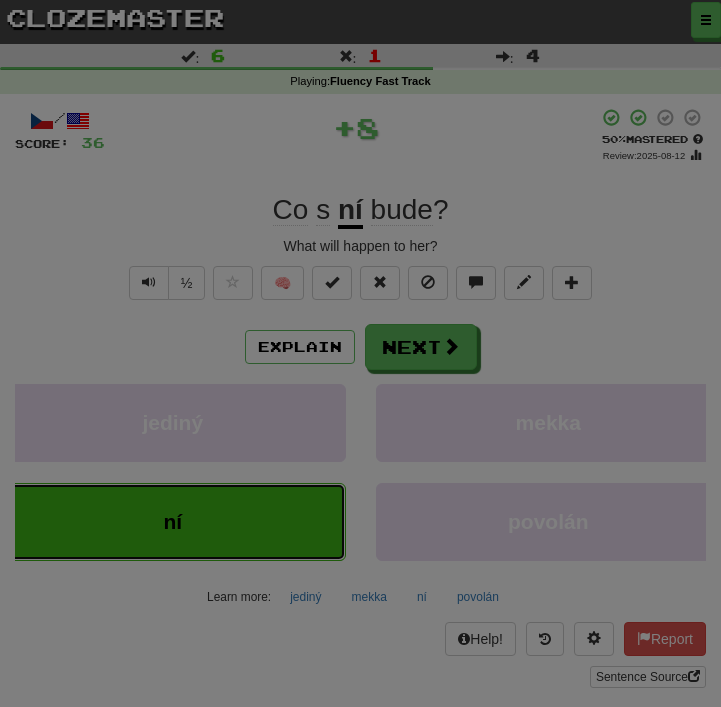 click on "ní" at bounding box center [173, 522] 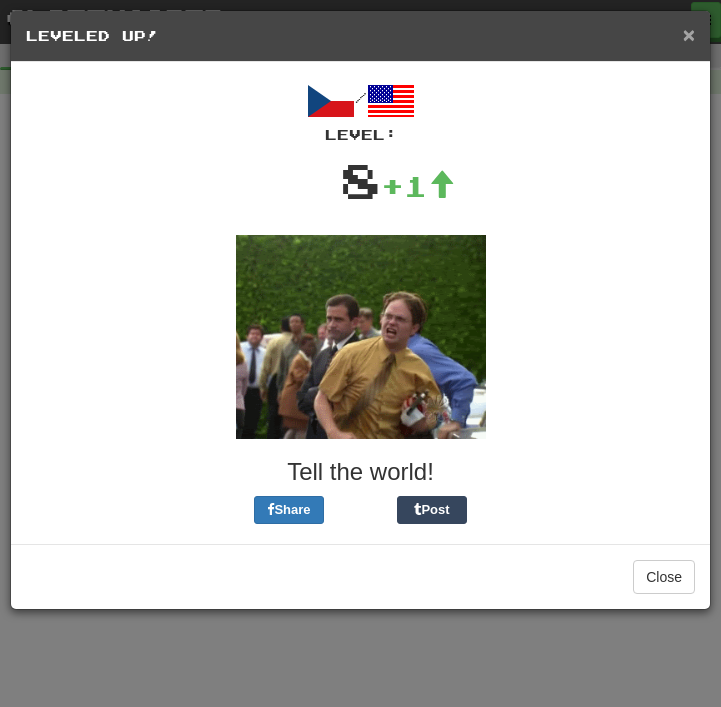 click on "×" at bounding box center (689, 34) 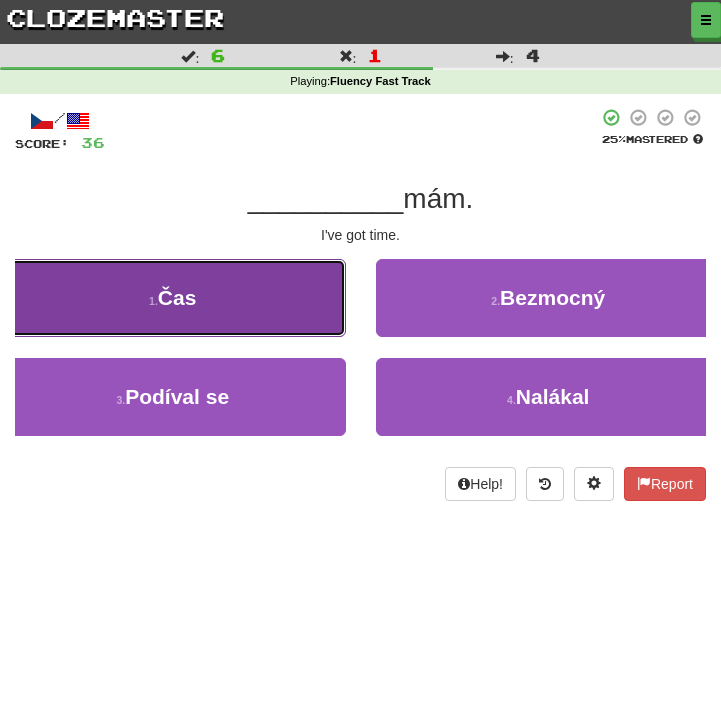click on "1 .  Čas" at bounding box center [173, 298] 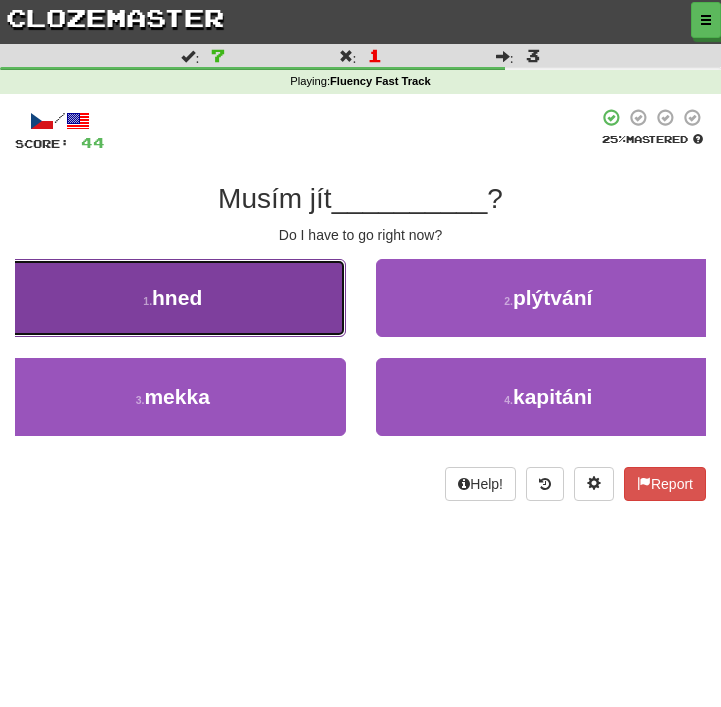 click on "1 .  hned" at bounding box center [173, 298] 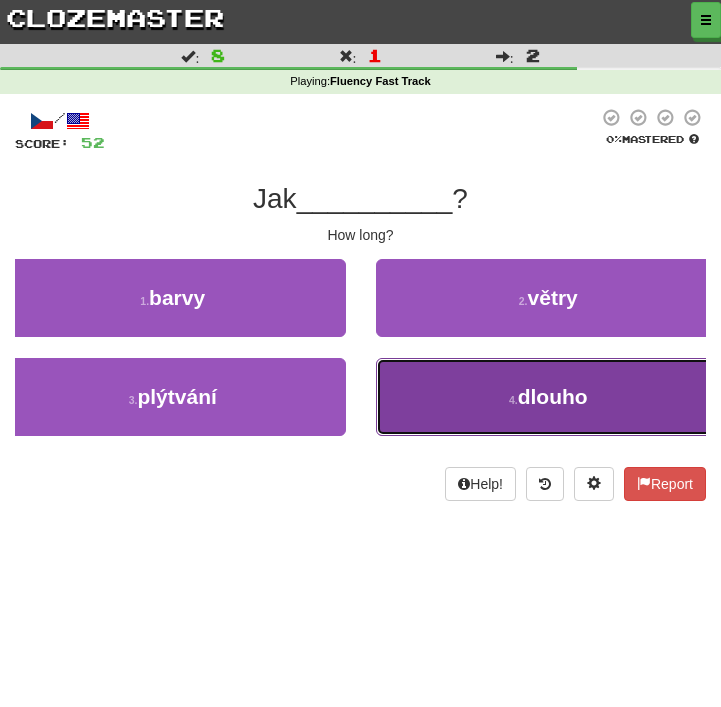 click on "4 .  dlouho" at bounding box center [549, 397] 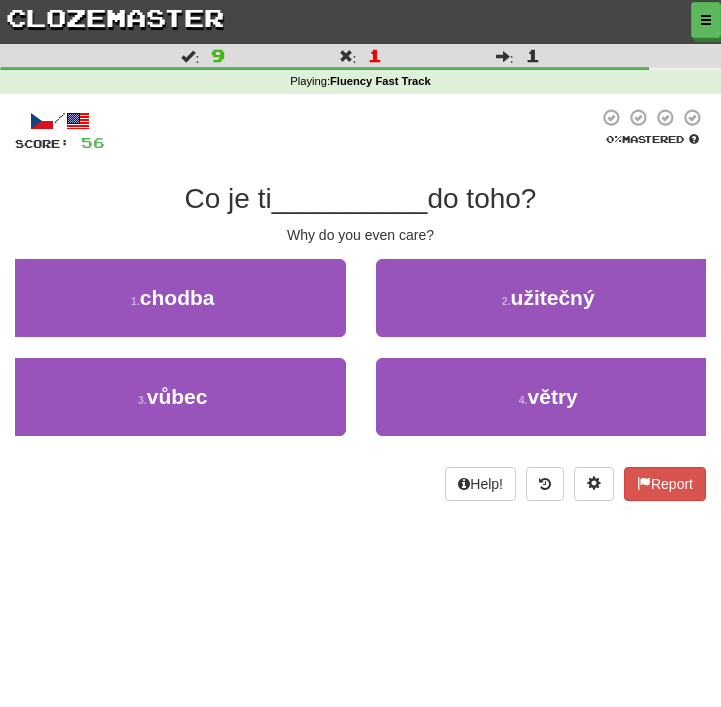 click on "3 .  vůbec" at bounding box center (173, 407) 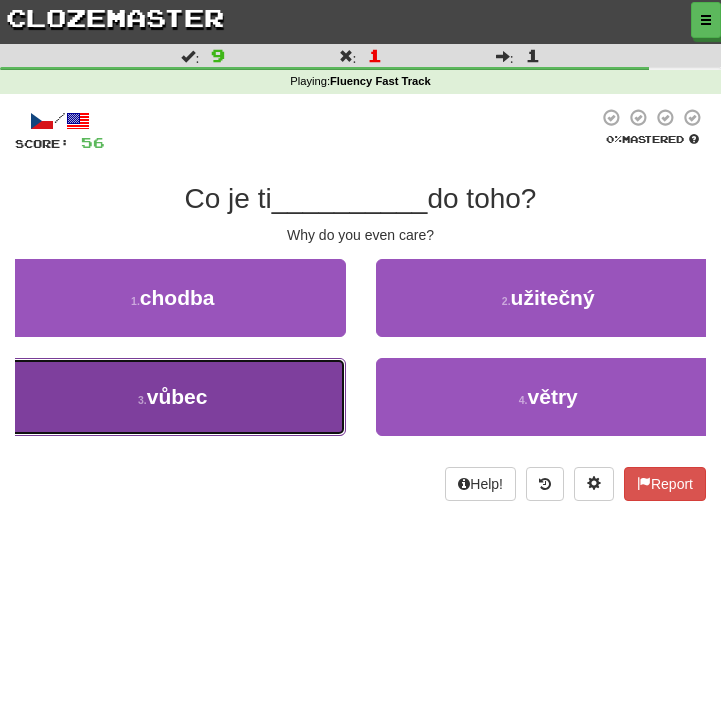 click on "3 .  vůbec" at bounding box center [173, 397] 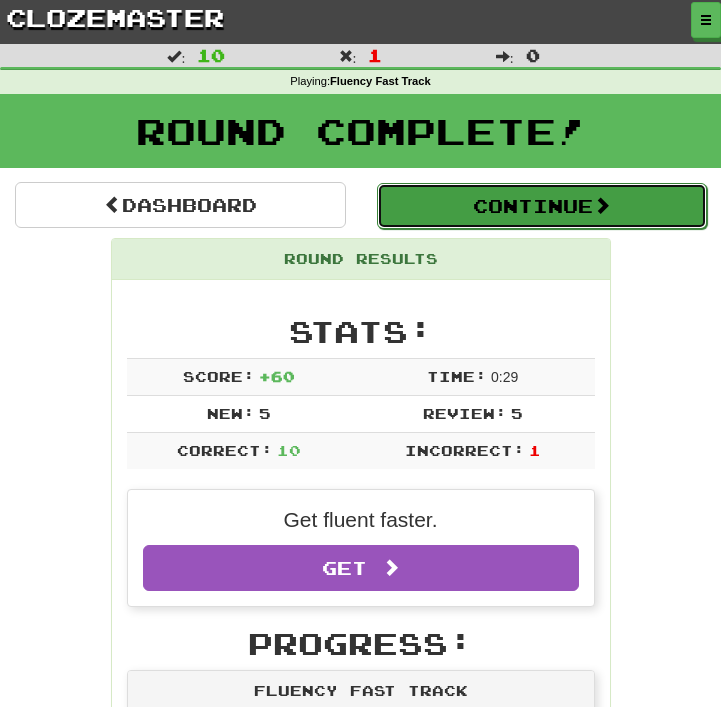 click on "Continue" at bounding box center [542, 206] 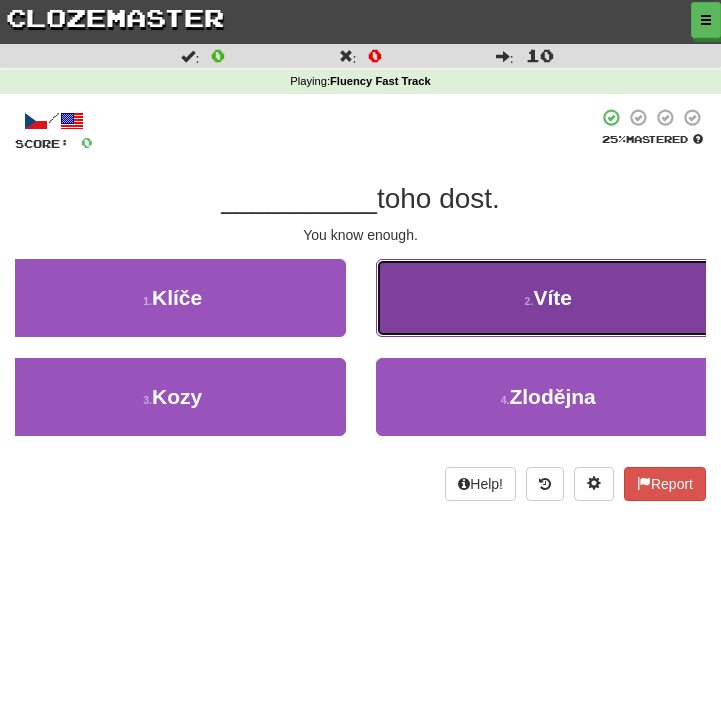 click on "2 .  Víte" at bounding box center [549, 298] 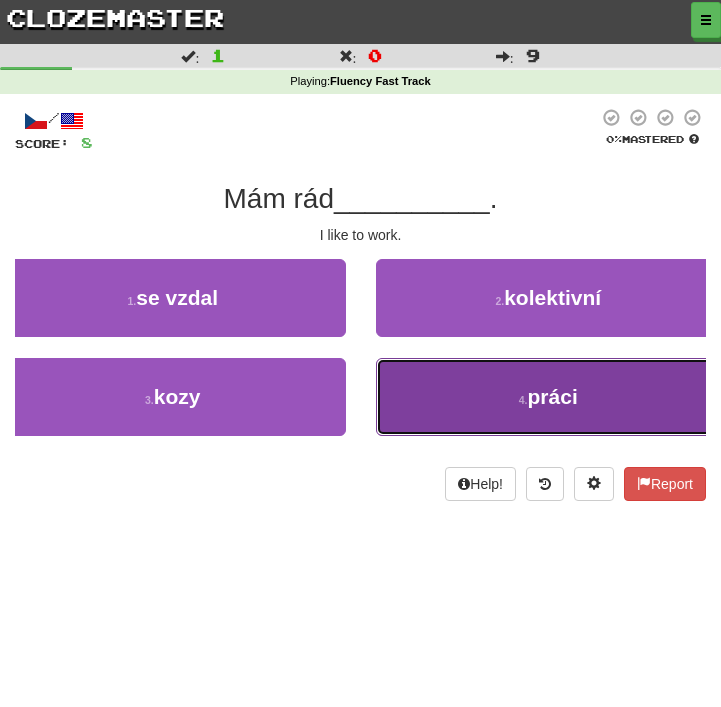 click on "4 .  práci" at bounding box center [549, 397] 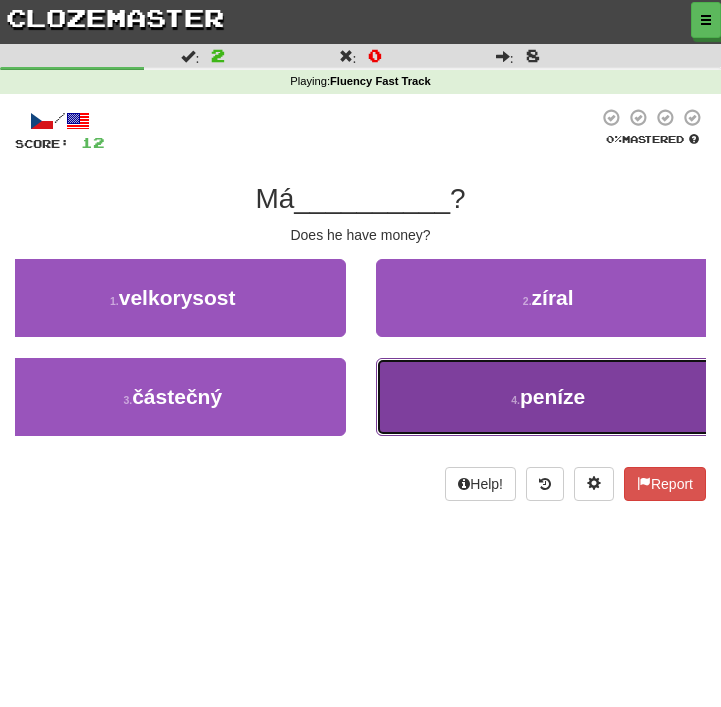 click on "4 .  peníze" at bounding box center (549, 397) 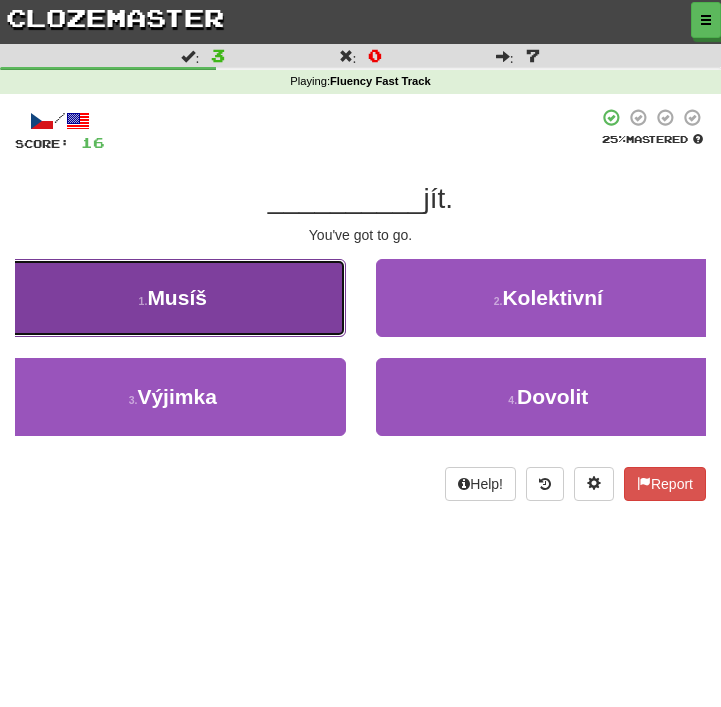 click on "1 .  Musíš" at bounding box center (173, 298) 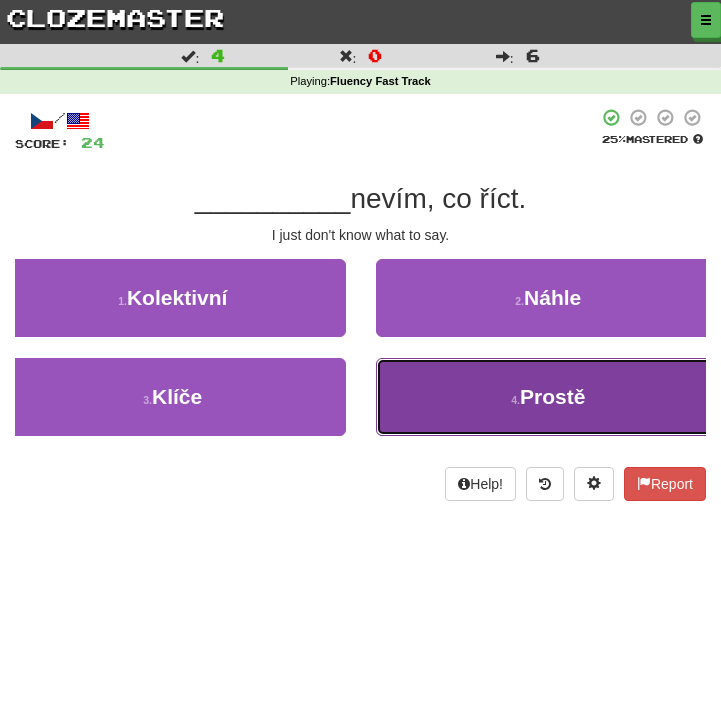 click on "4 .  Prostě" at bounding box center [549, 397] 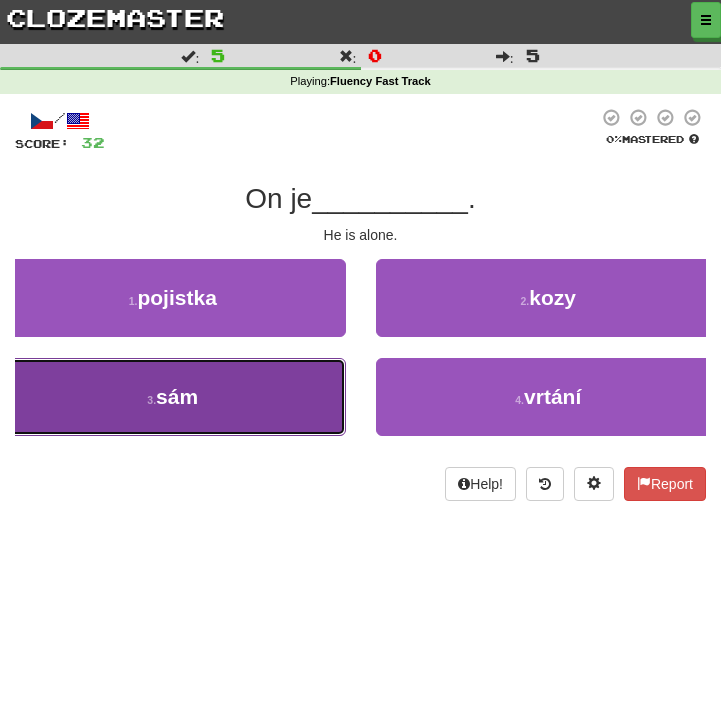 click on "3 .  sám" at bounding box center (173, 397) 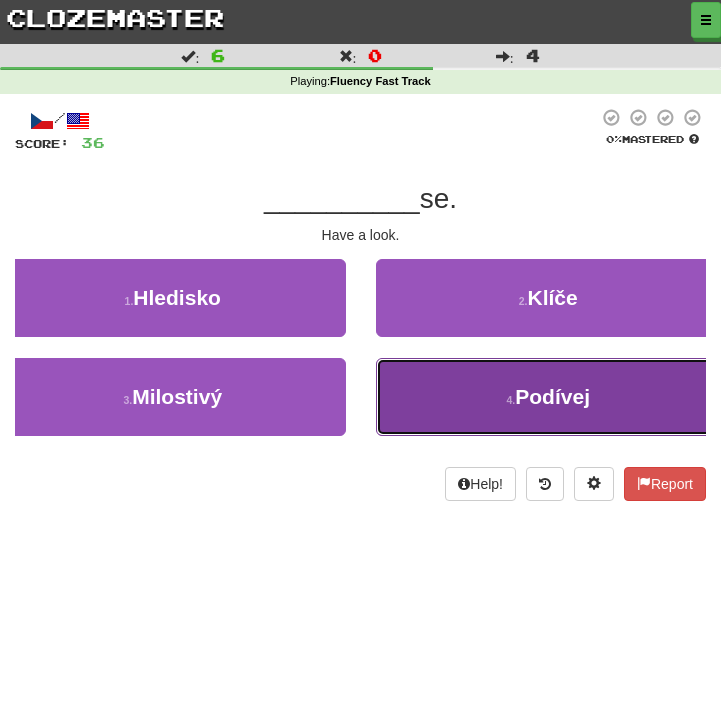 click on "4 .  Podívej" at bounding box center [549, 397] 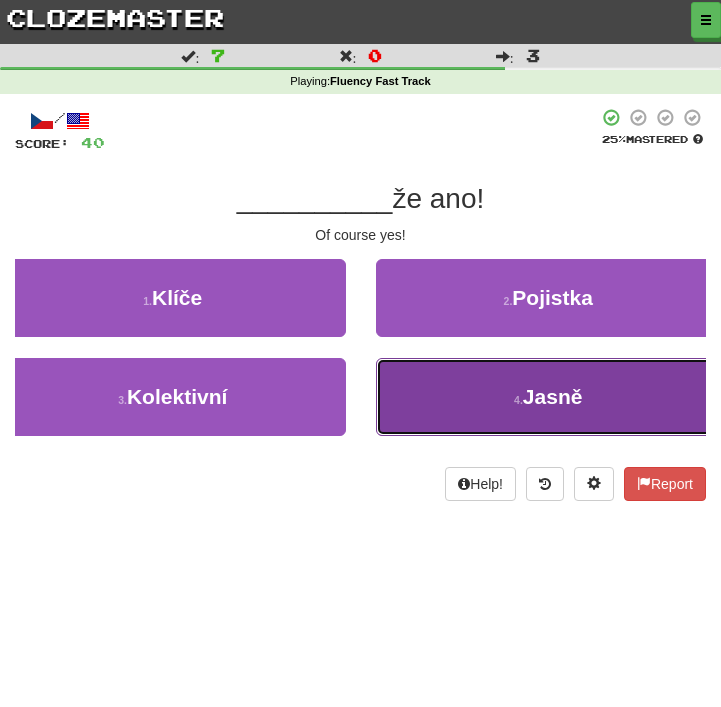 click on "4 .  Jasně" at bounding box center (549, 397) 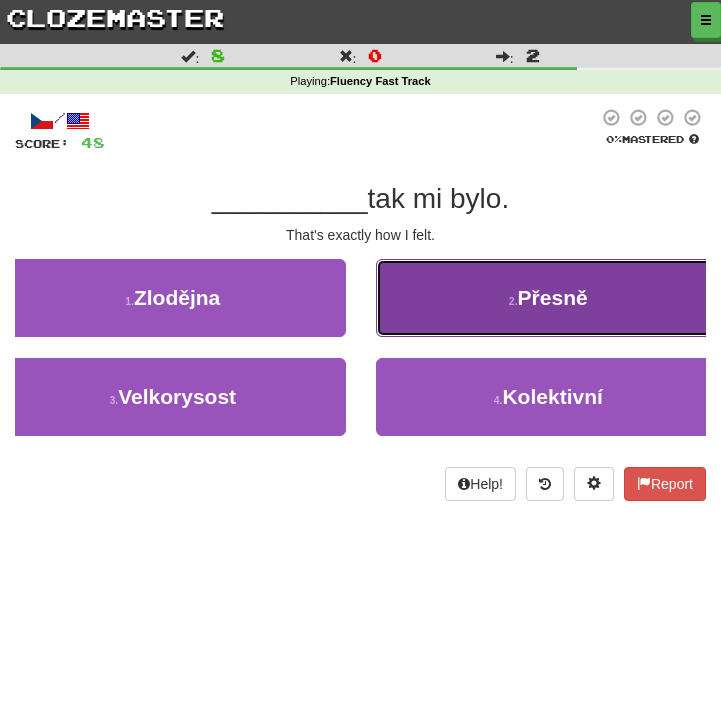 click on "2 .  Přesně" at bounding box center (549, 298) 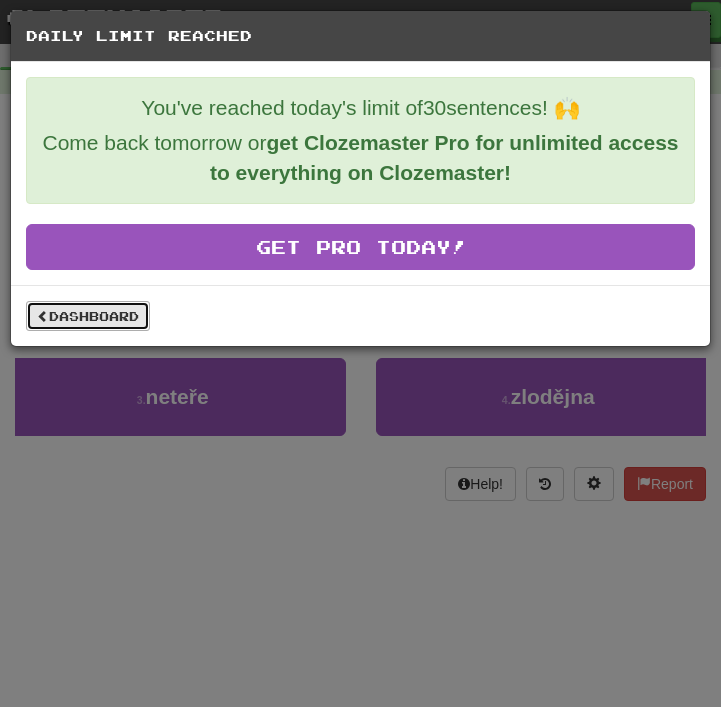 click on "Dashboard" at bounding box center [88, 316] 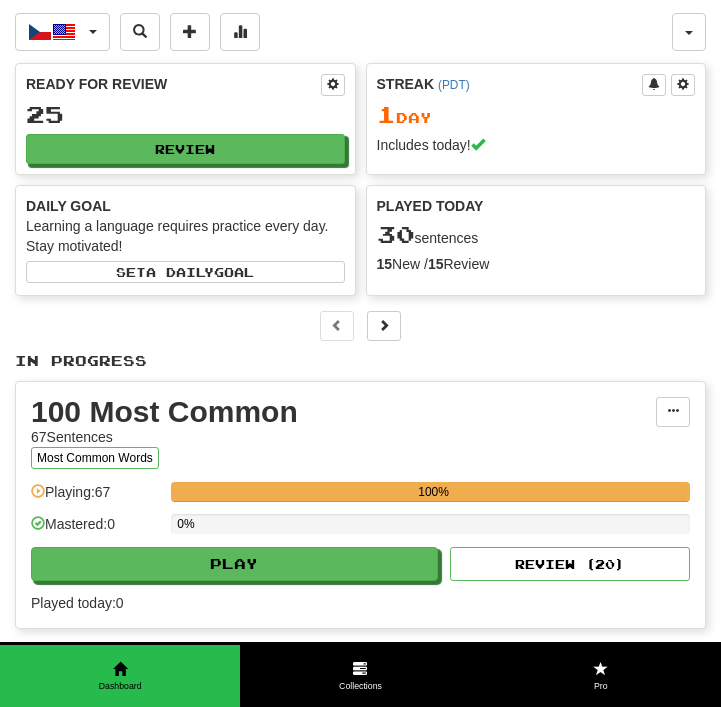 scroll, scrollTop: 0, scrollLeft: 0, axis: both 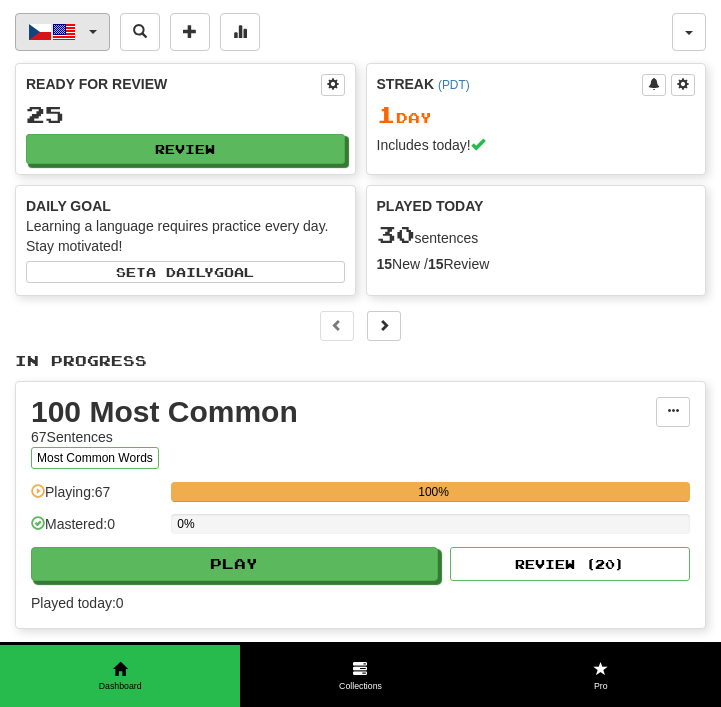 click on "Čeština  /  English" at bounding box center [62, 32] 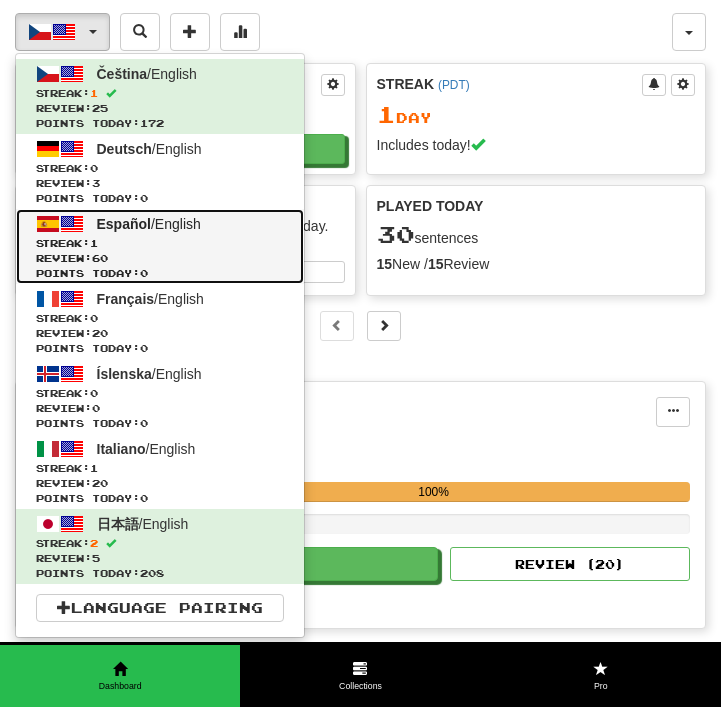 click on "Points today:  0" at bounding box center [160, 273] 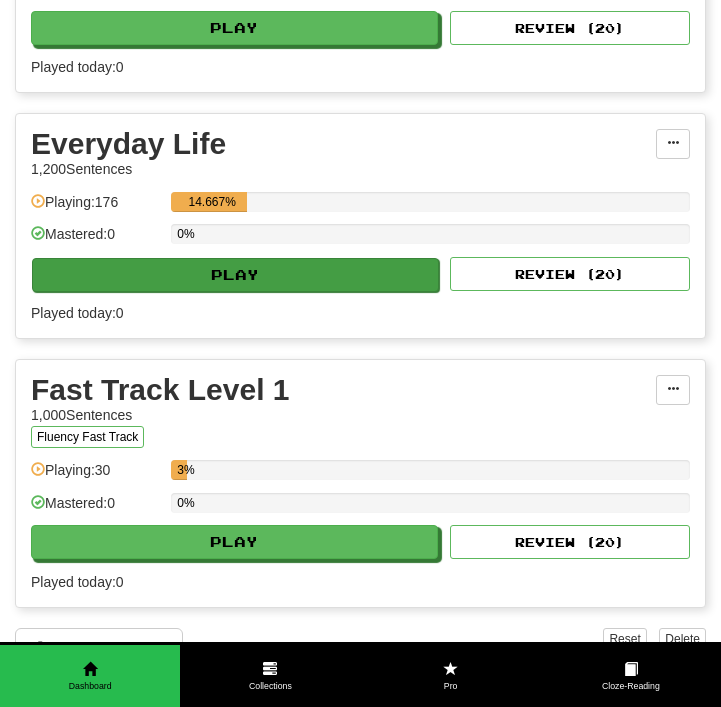 scroll, scrollTop: 585, scrollLeft: 0, axis: vertical 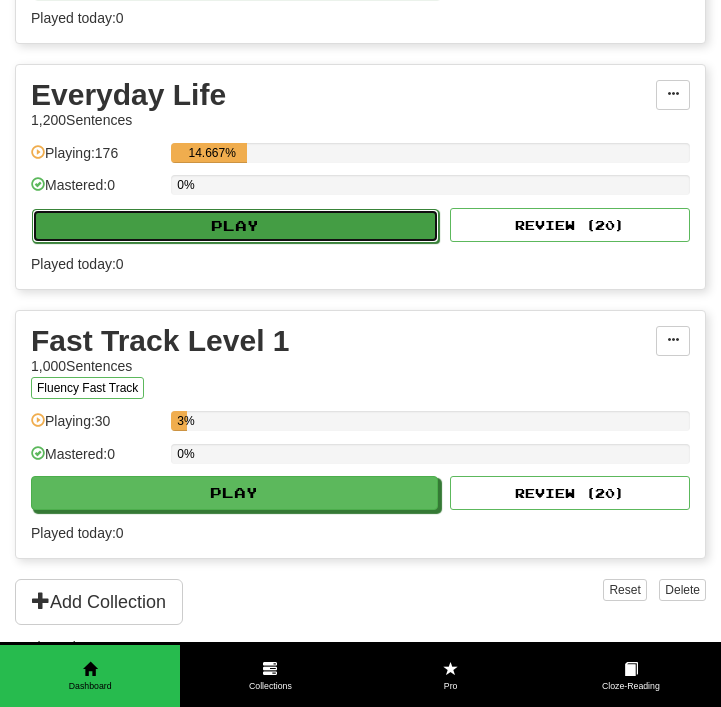 click on "Play" at bounding box center (235, 226) 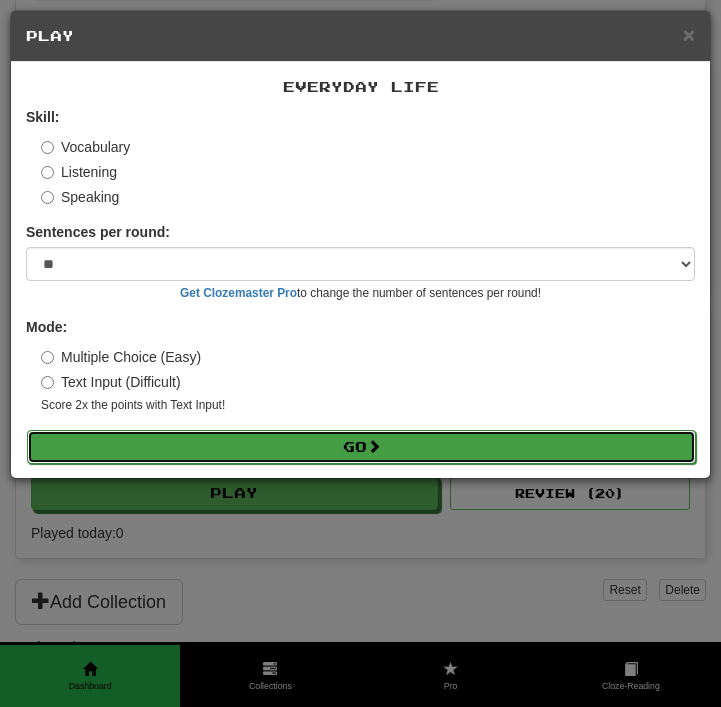 click on "Go" at bounding box center (361, 447) 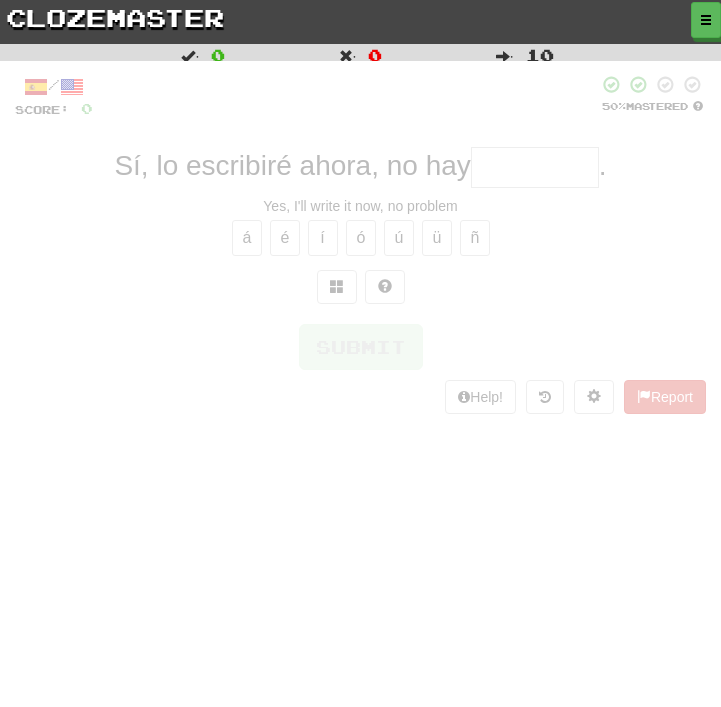 scroll, scrollTop: 0, scrollLeft: 0, axis: both 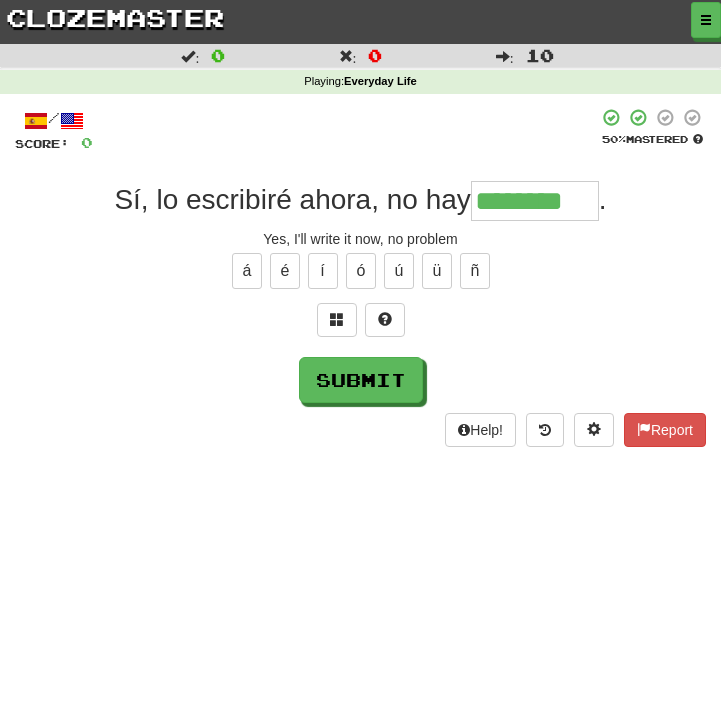 type on "********" 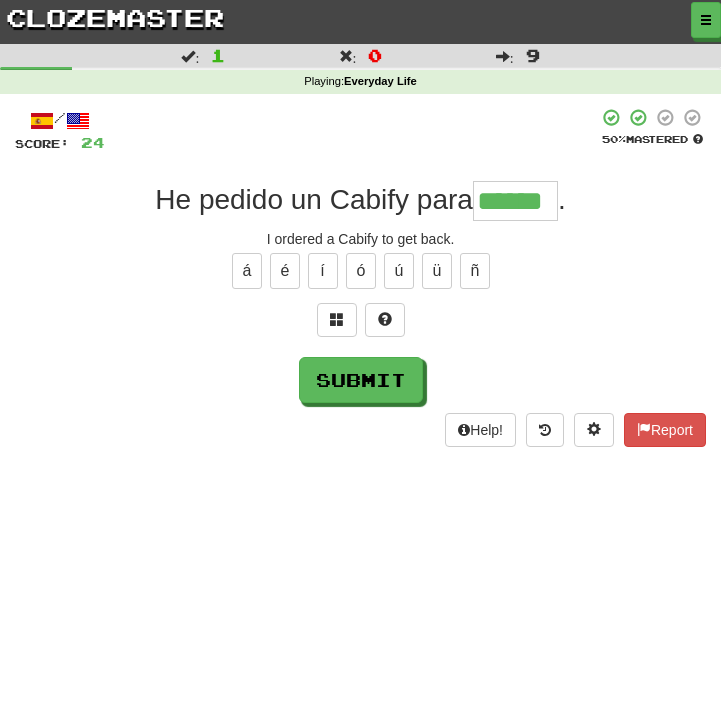 scroll, scrollTop: 0, scrollLeft: 25, axis: horizontal 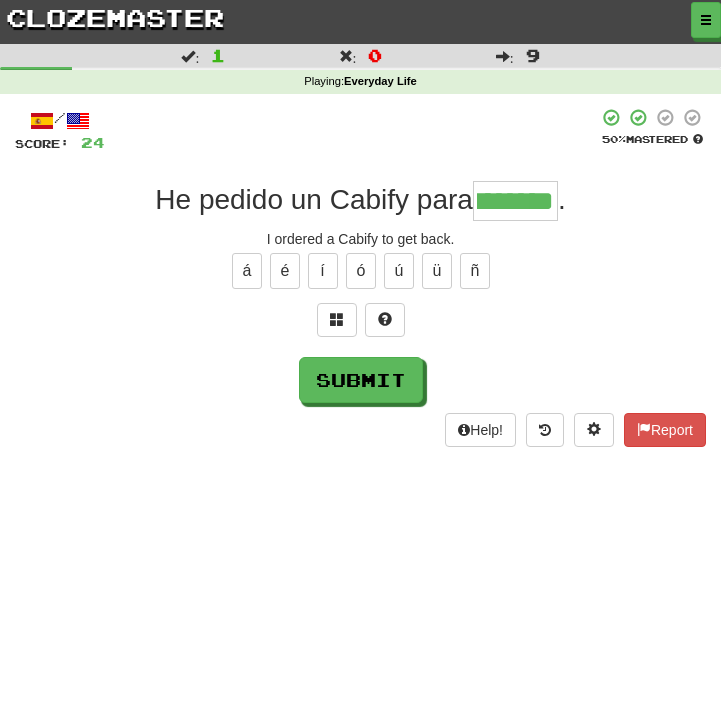 type on "******" 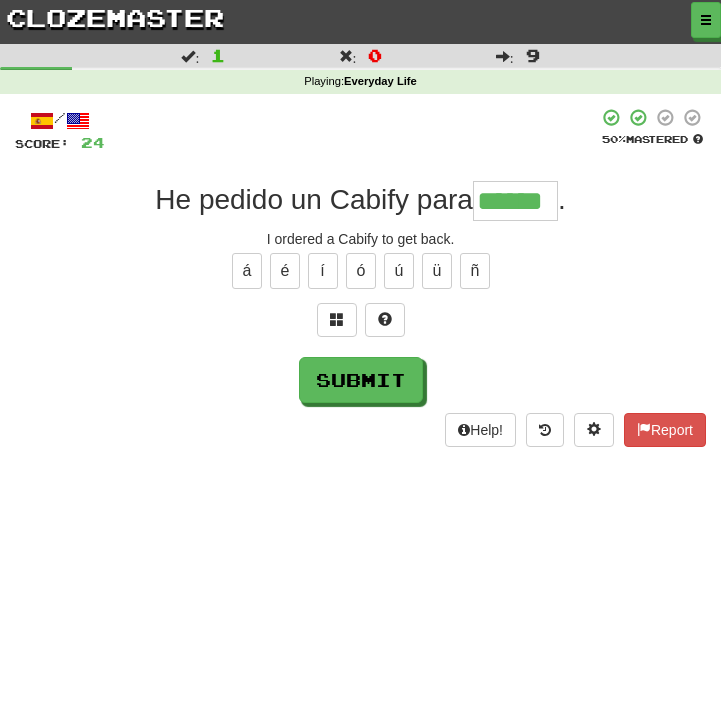 scroll, scrollTop: 0, scrollLeft: 0, axis: both 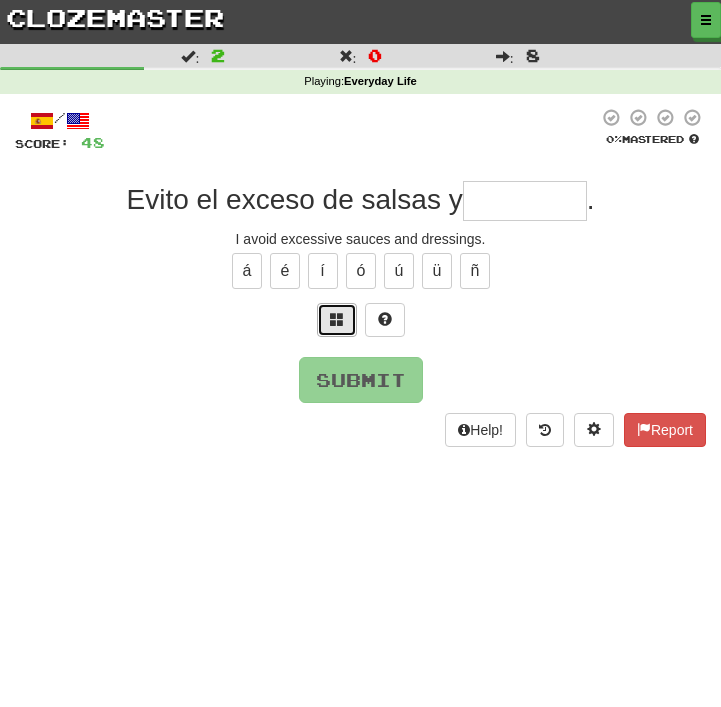 click at bounding box center (337, 320) 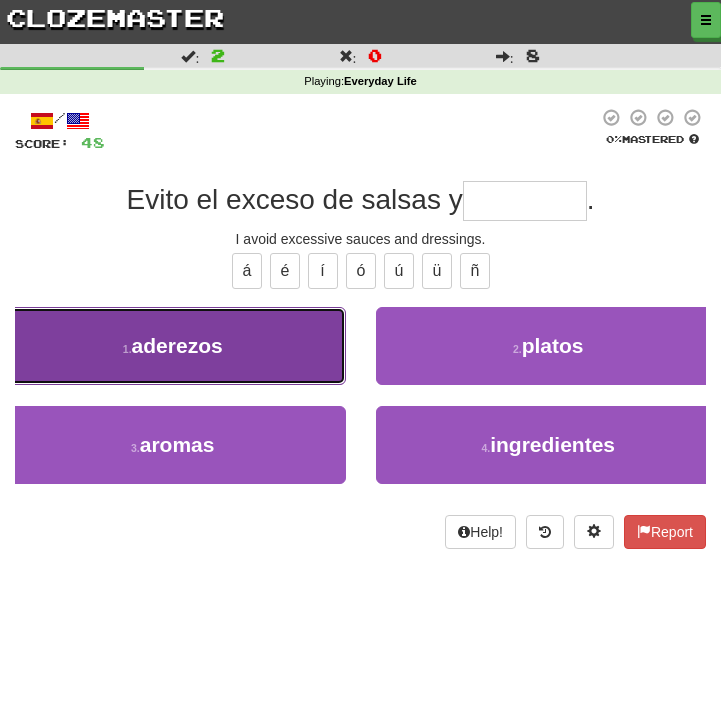 click on "1 .  aderezos" at bounding box center [173, 346] 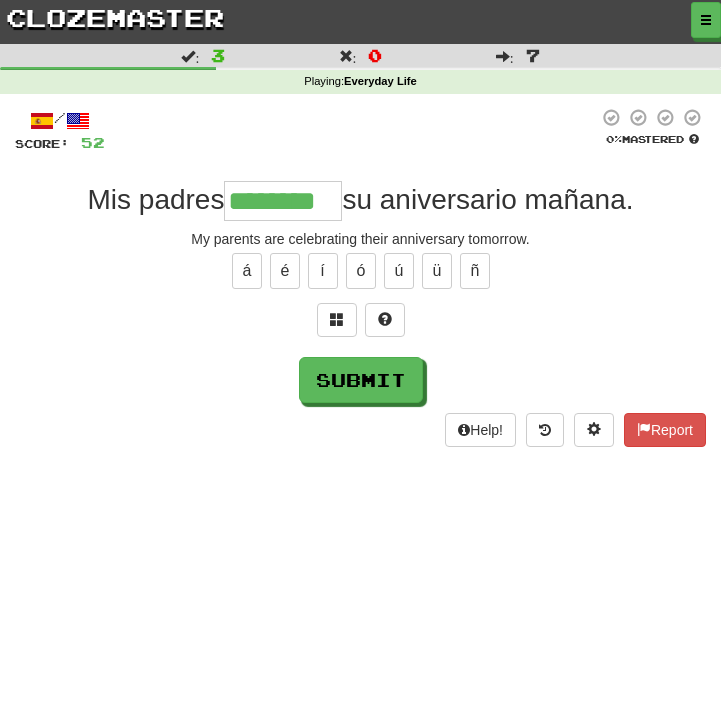 type on "********" 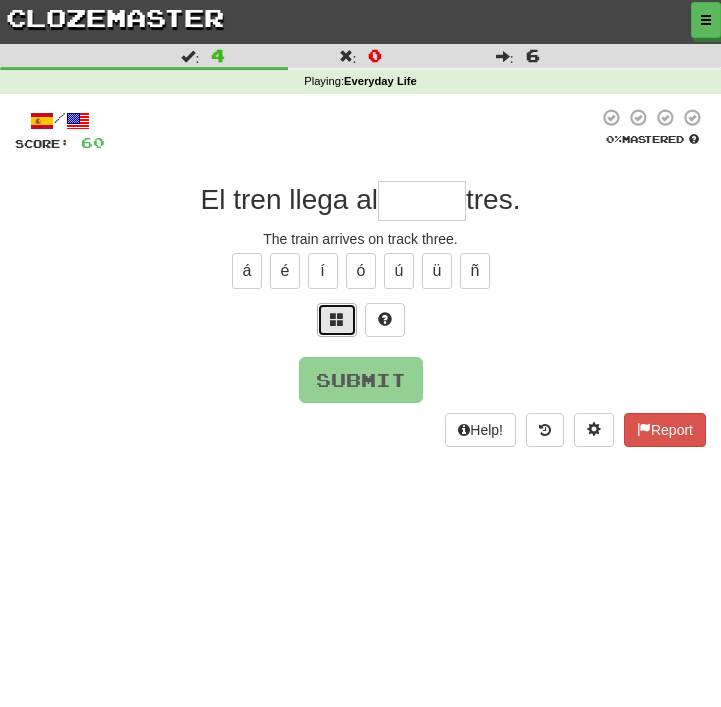 click at bounding box center (337, 320) 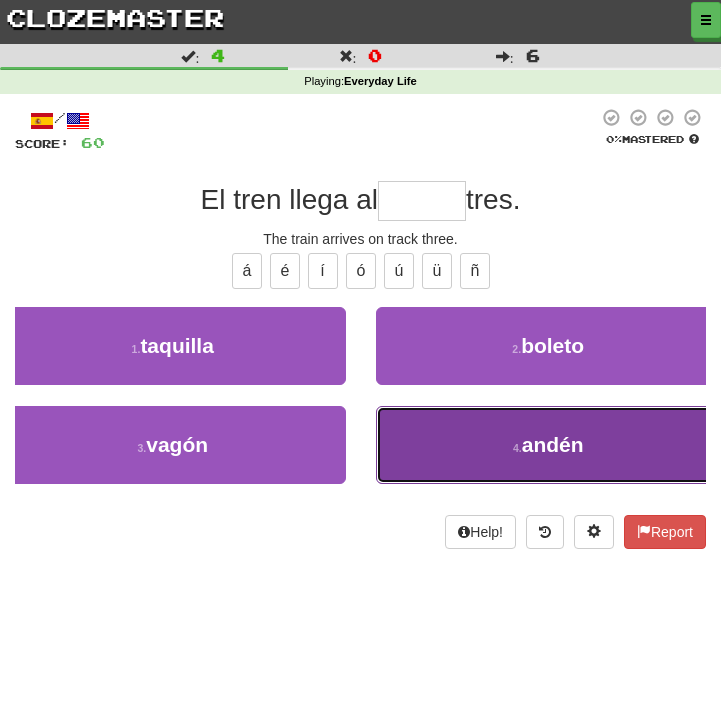 click on "4 .  andén" at bounding box center (549, 445) 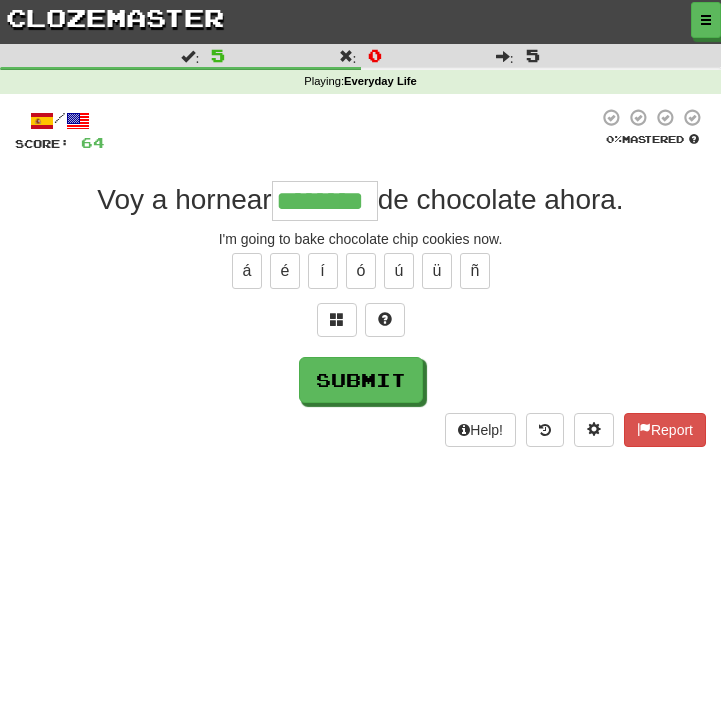 type on "********" 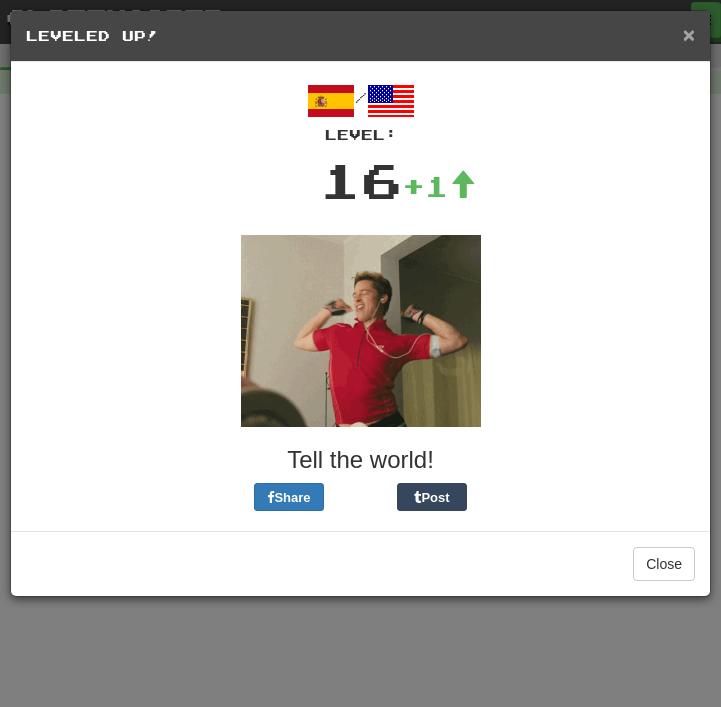 click on "×" at bounding box center [689, 34] 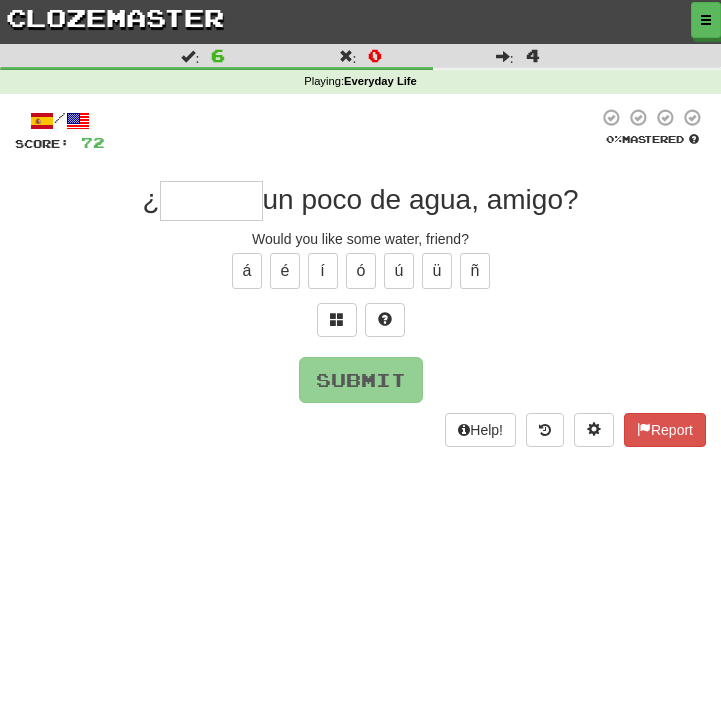 click at bounding box center (211, 201) 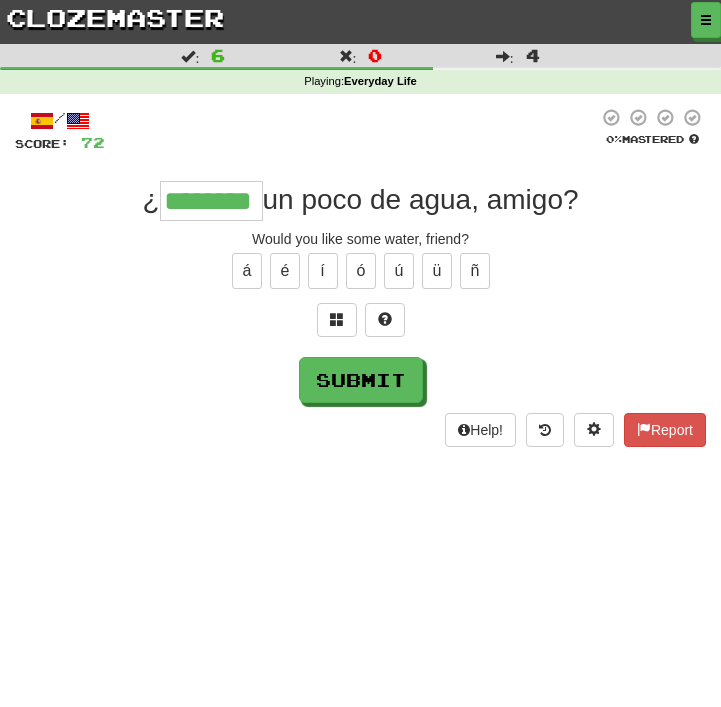 scroll, scrollTop: 0, scrollLeft: 21, axis: horizontal 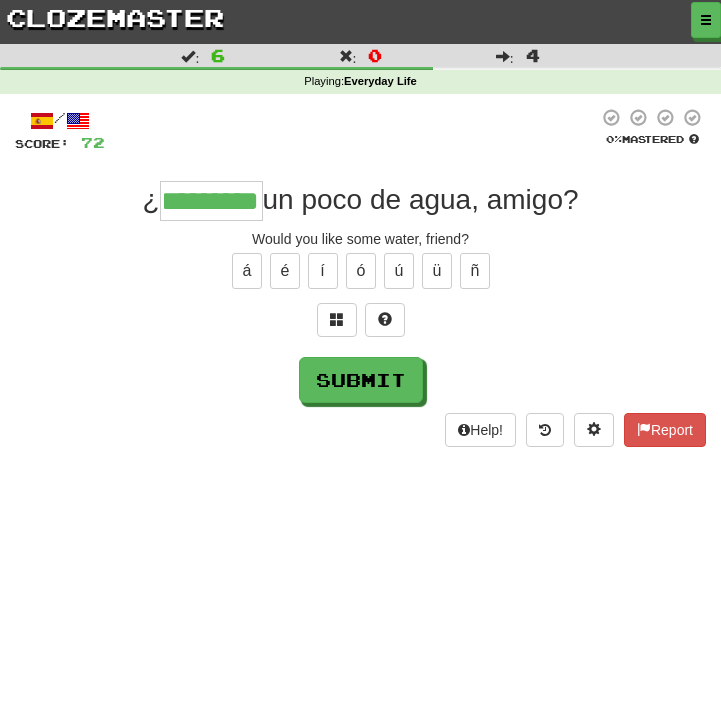 type on "******" 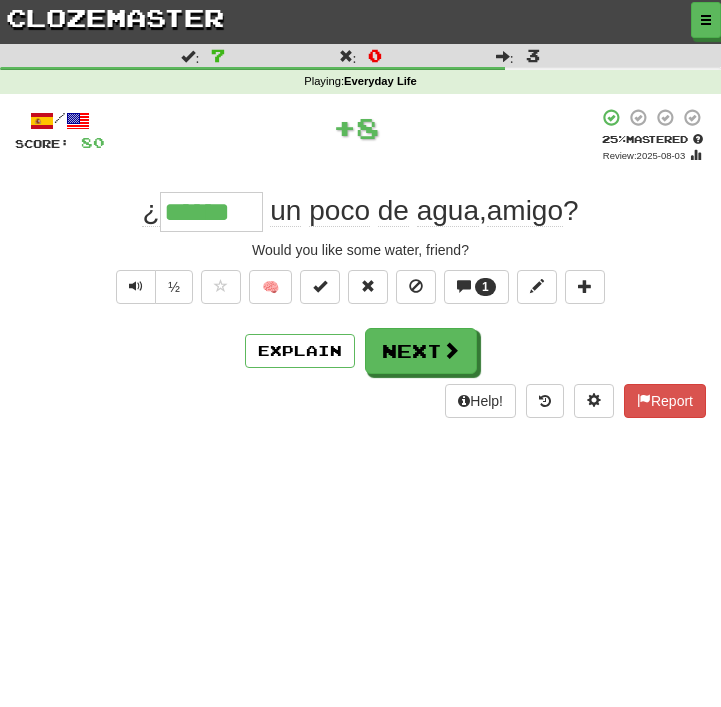 scroll, scrollTop: 0, scrollLeft: 0, axis: both 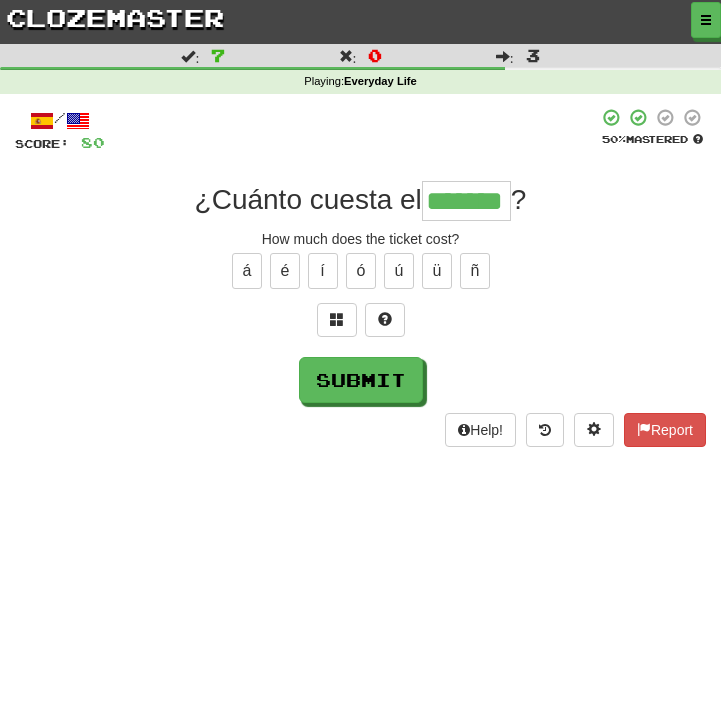type on "******" 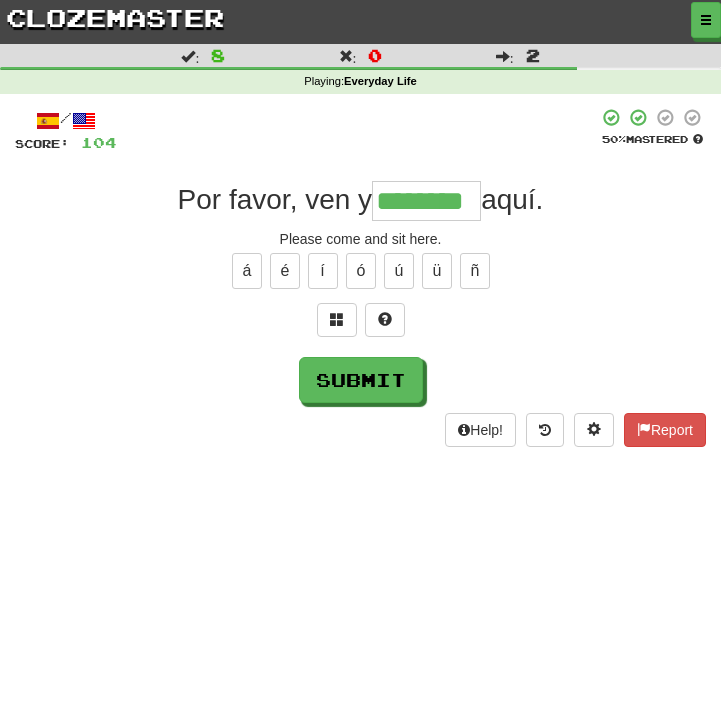 type on "********" 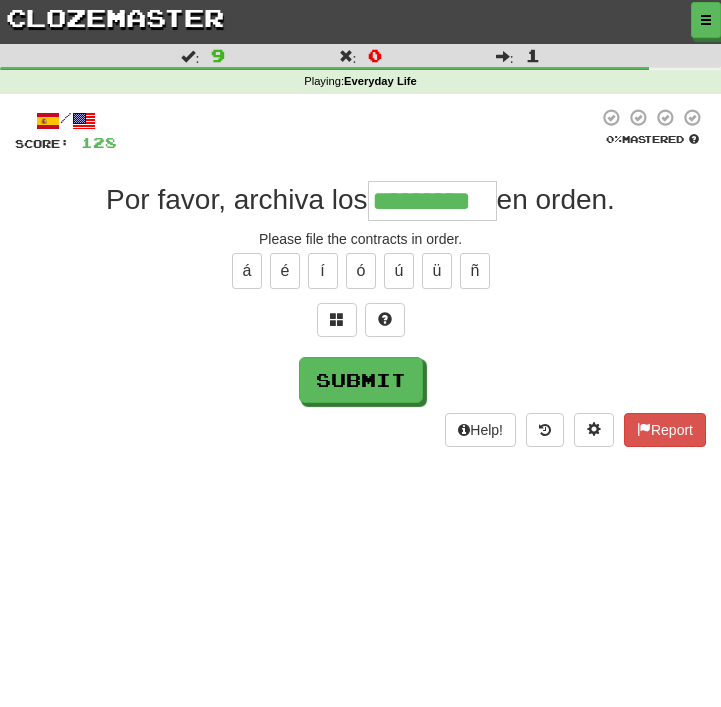 type on "*********" 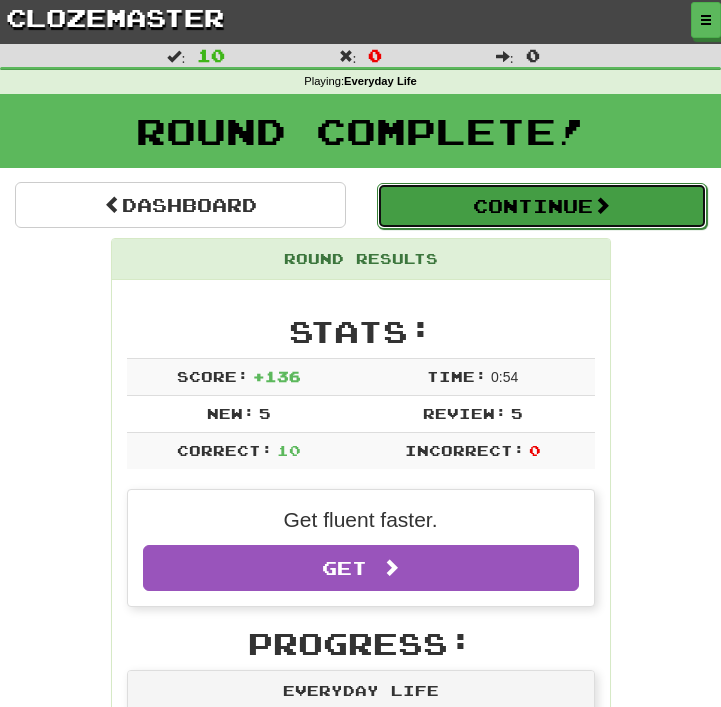 click on "Continue" at bounding box center (542, 206) 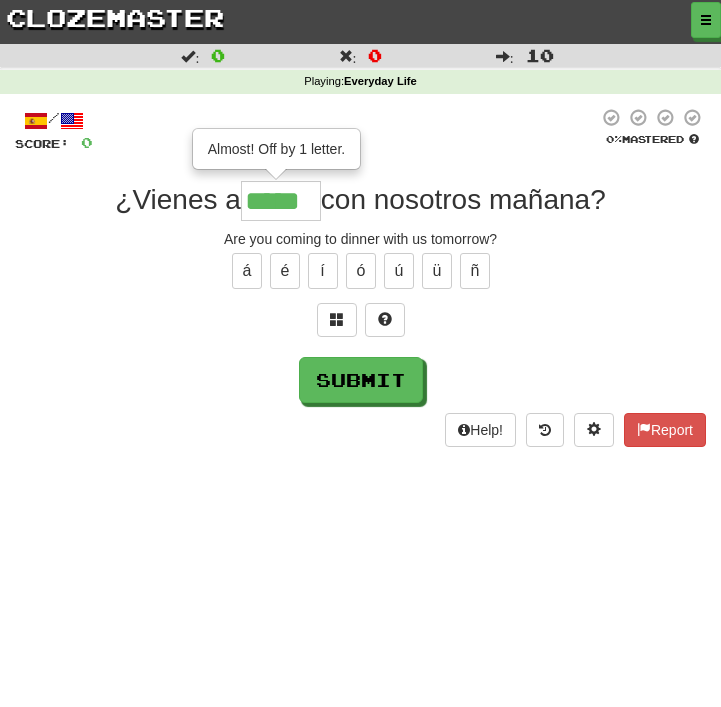 type on "*****" 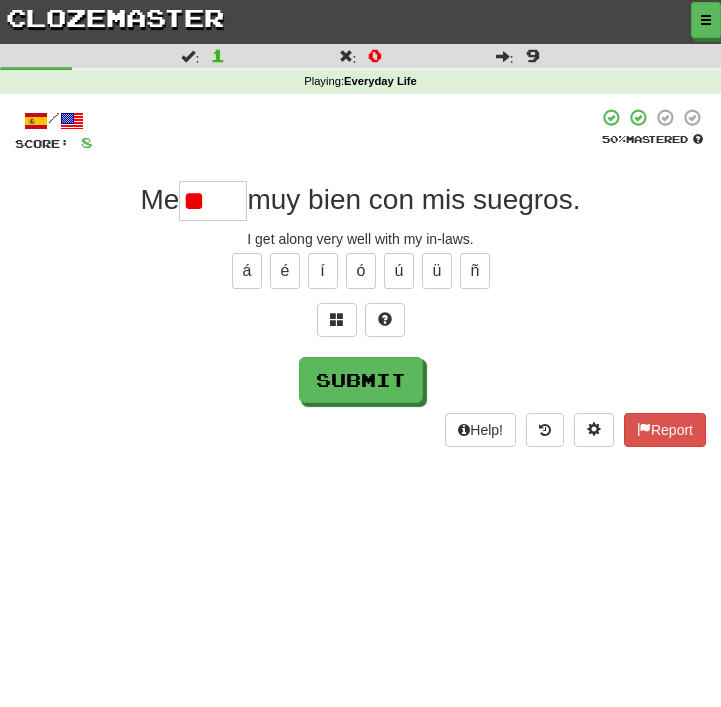 type on "*" 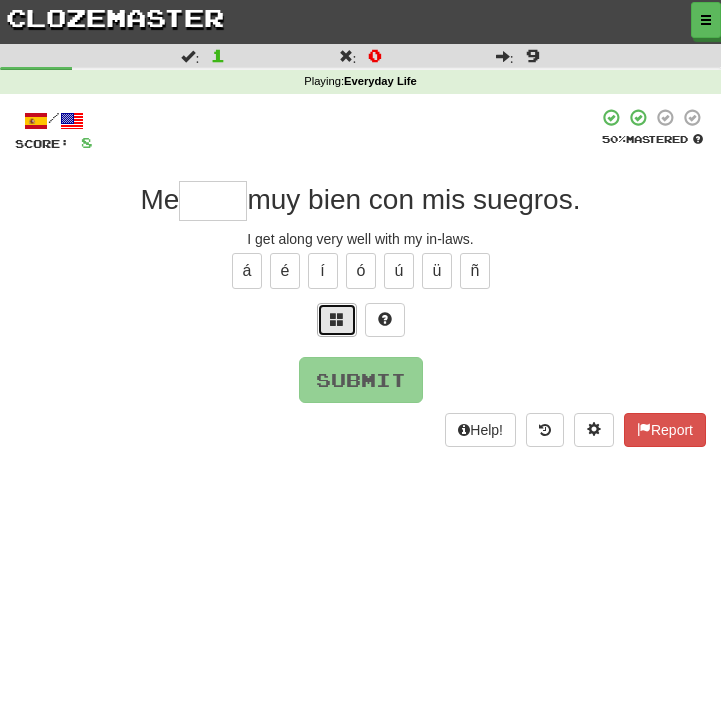 click at bounding box center (337, 320) 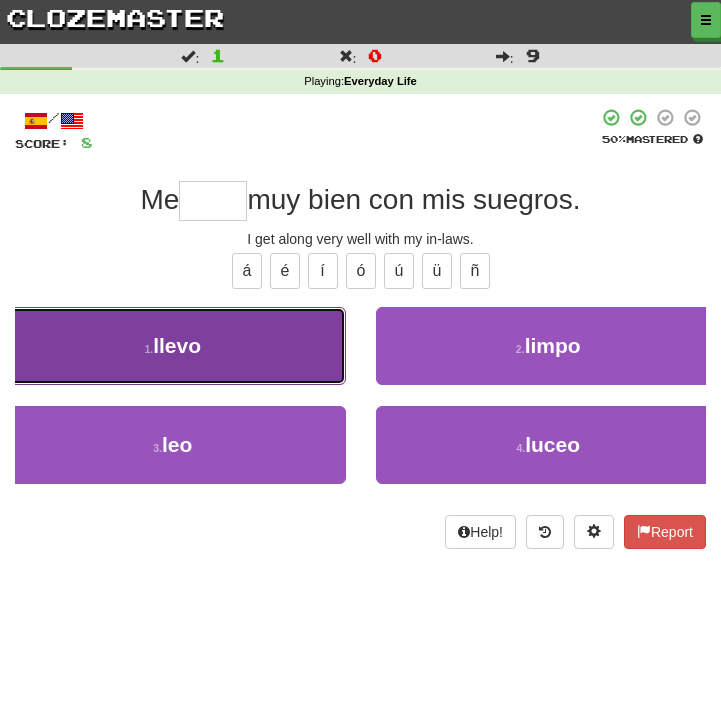 click on "1 .  llevo" at bounding box center [173, 346] 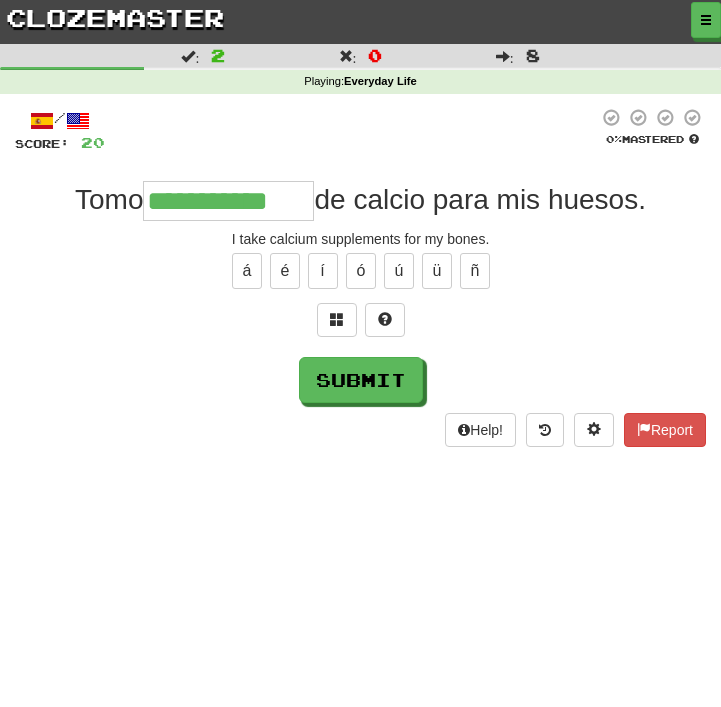 type on "**********" 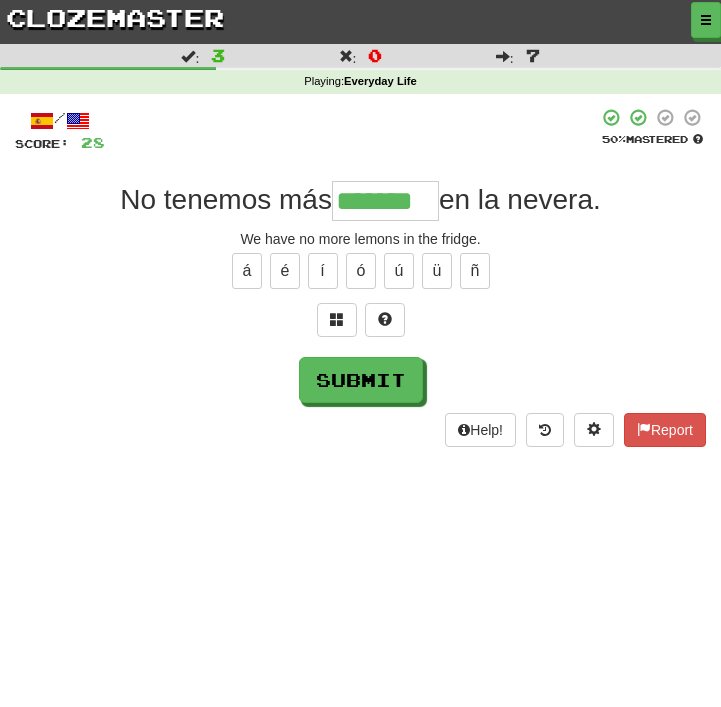 type on "*******" 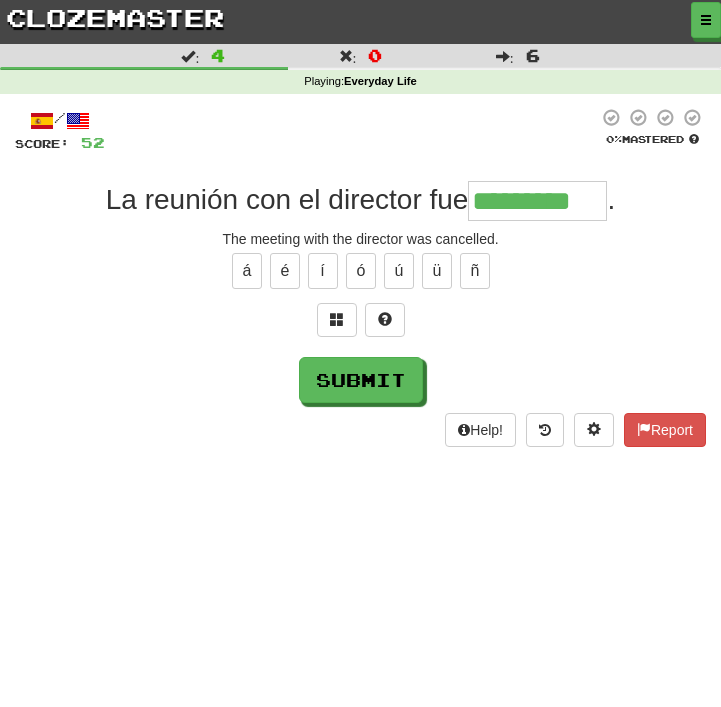 type on "*********" 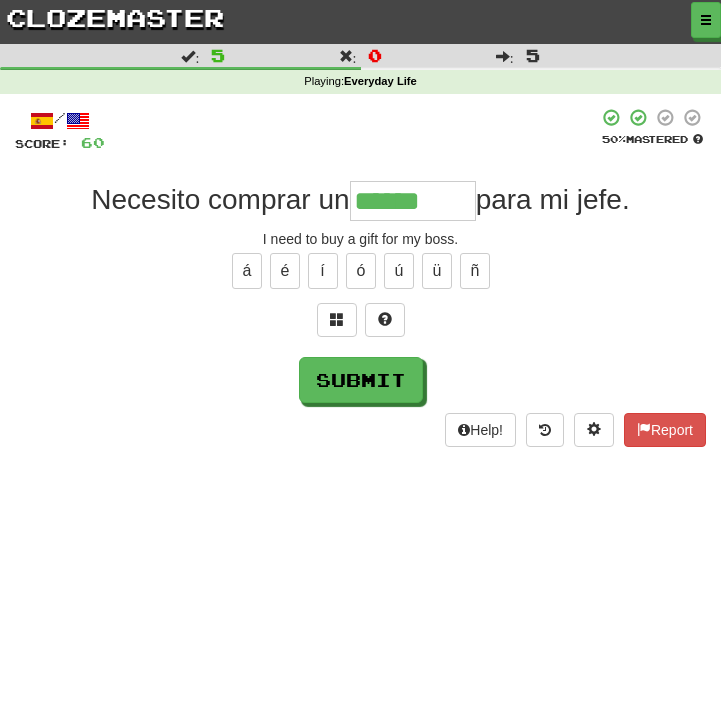 type on "********" 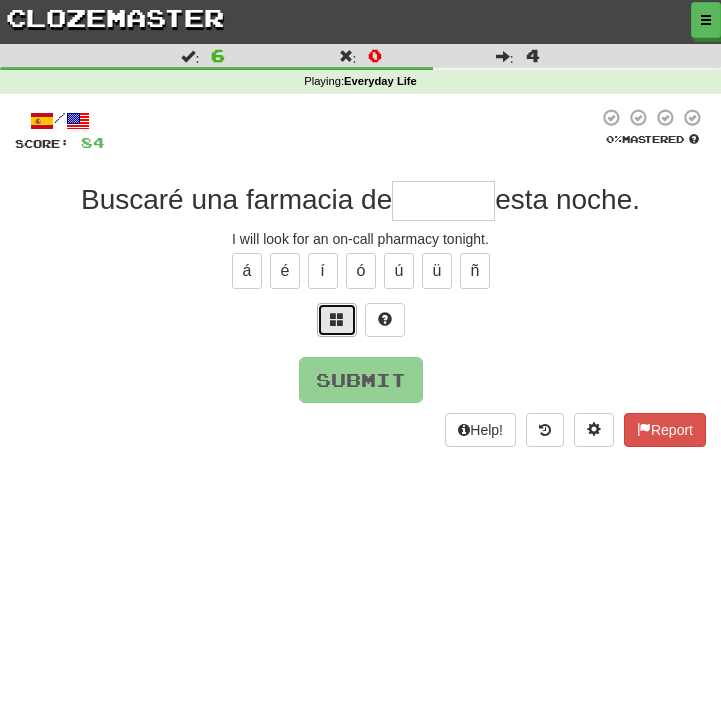 click at bounding box center [337, 319] 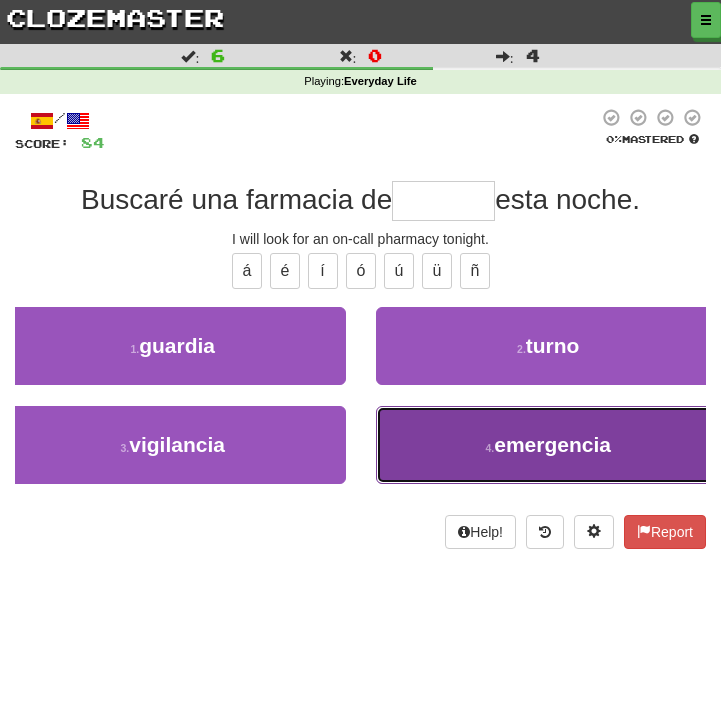 click on "4 .  emergencia" at bounding box center [549, 445] 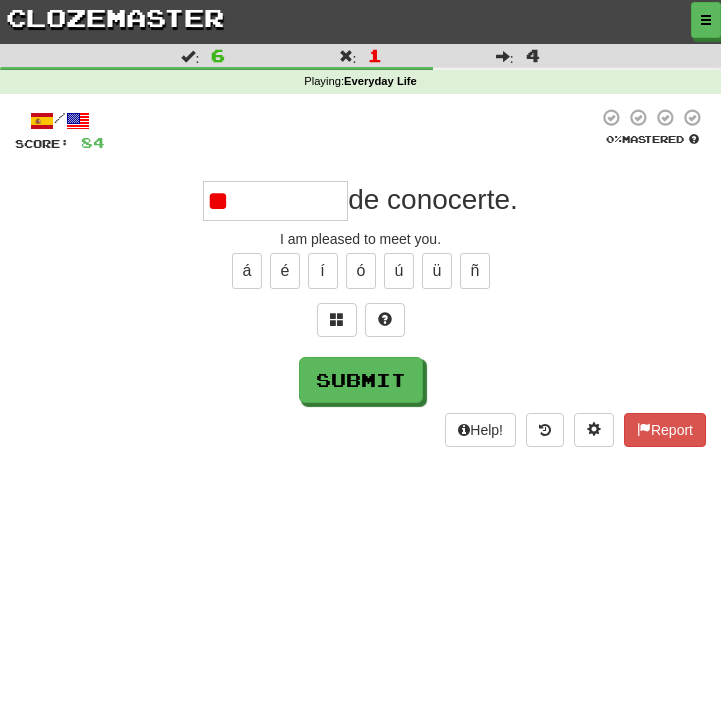 type on "*" 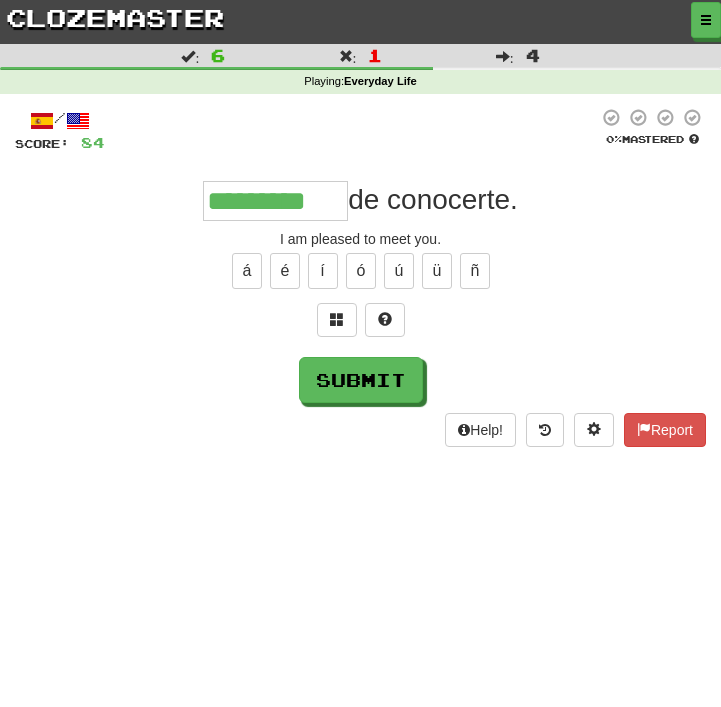 type on "*********" 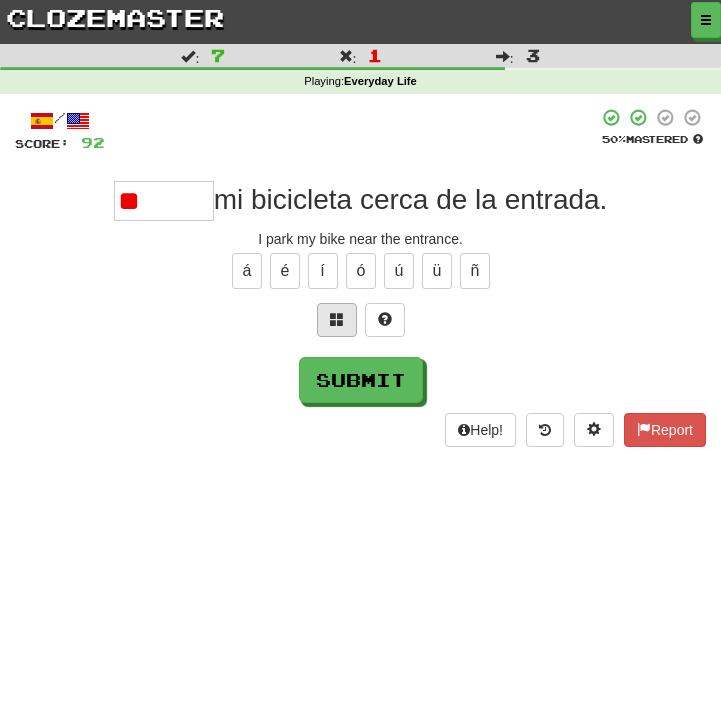type on "*" 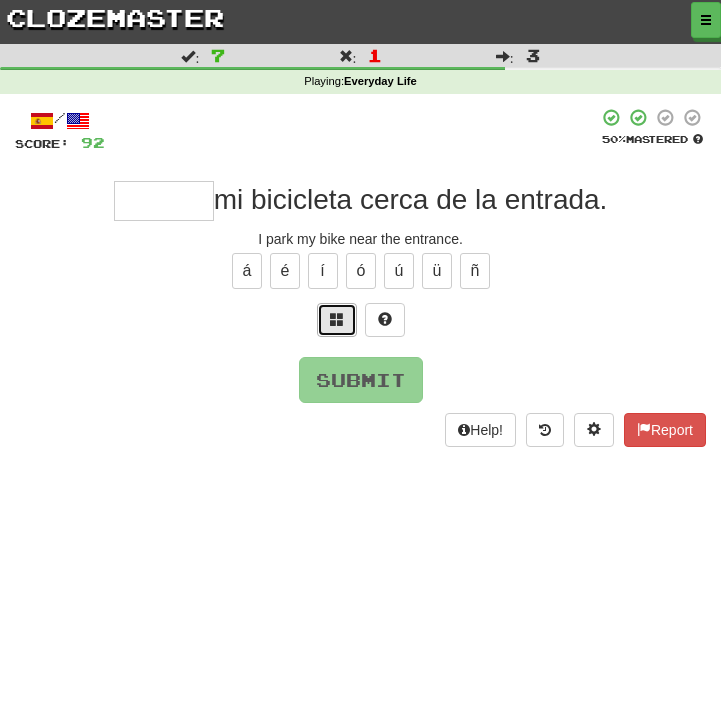 click at bounding box center [337, 319] 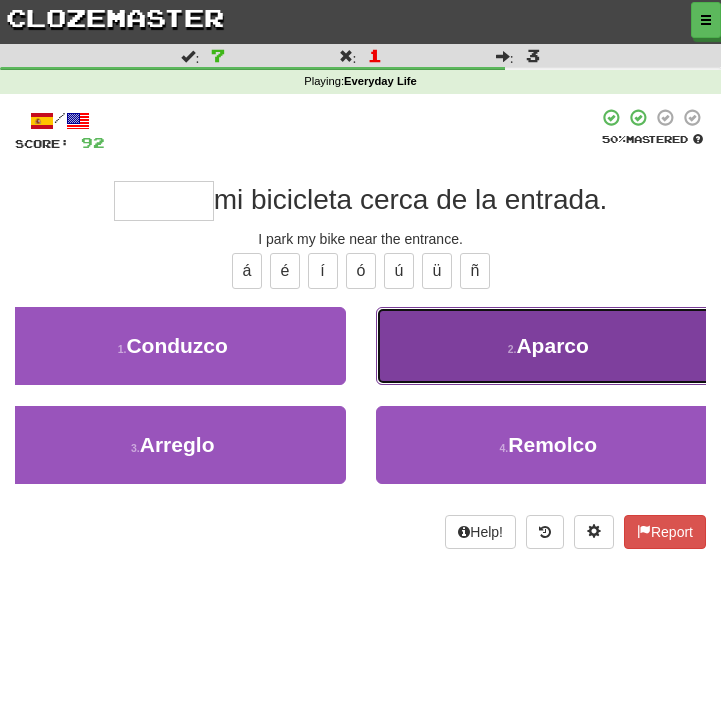 click on "2 .  Aparco" at bounding box center (549, 346) 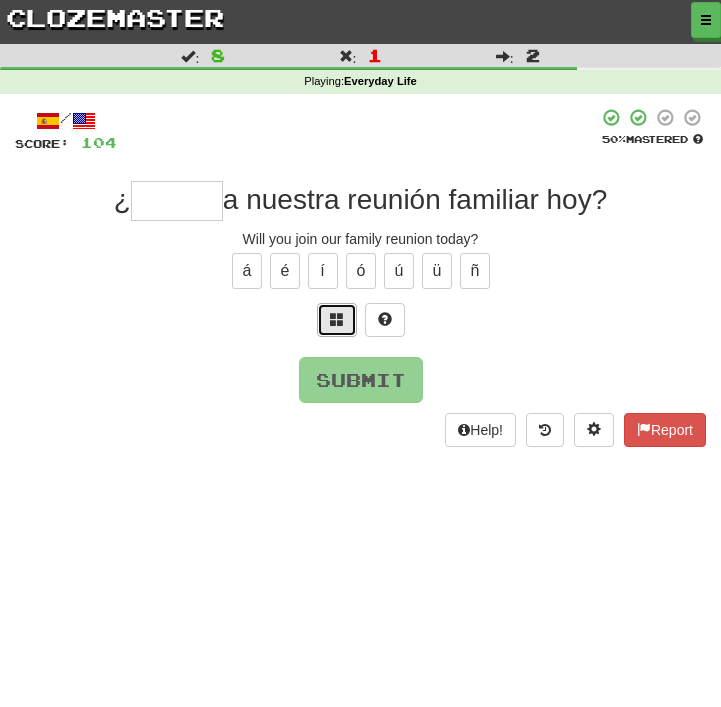 click at bounding box center [337, 320] 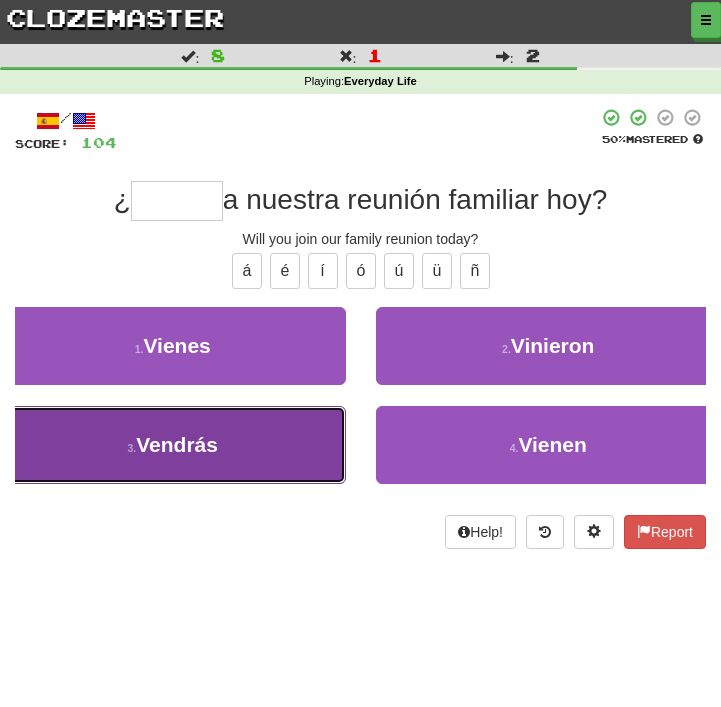click on "3 .  Vendrás" at bounding box center [173, 445] 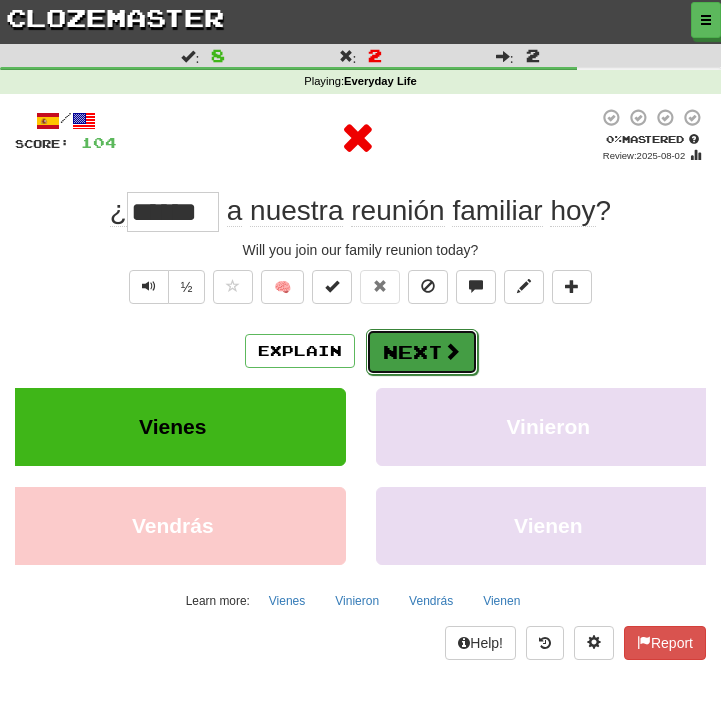 click at bounding box center [452, 351] 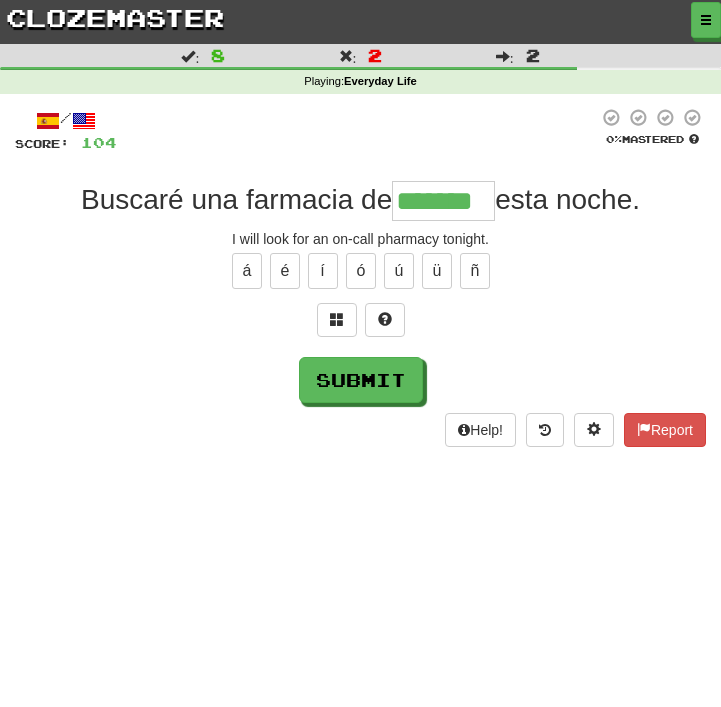 type on "*******" 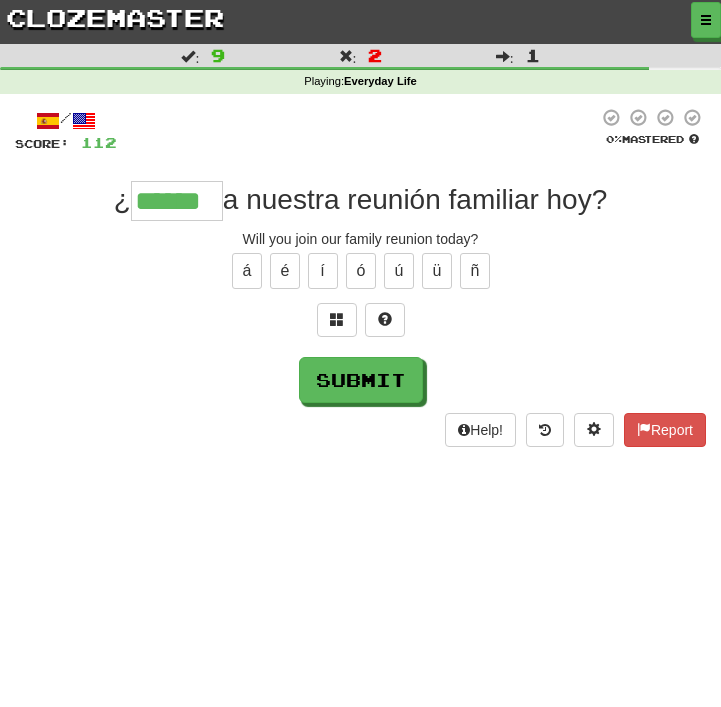 type on "******" 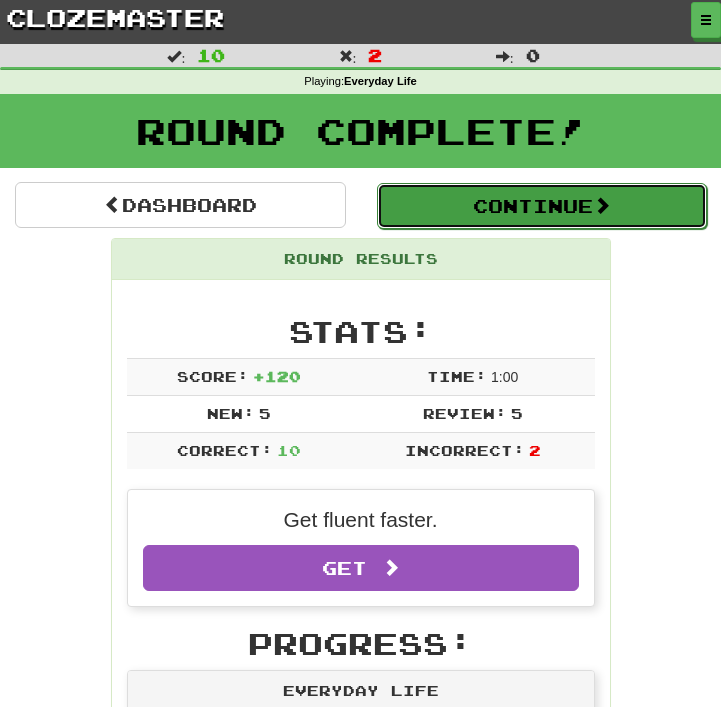 click on "Continue" at bounding box center [542, 206] 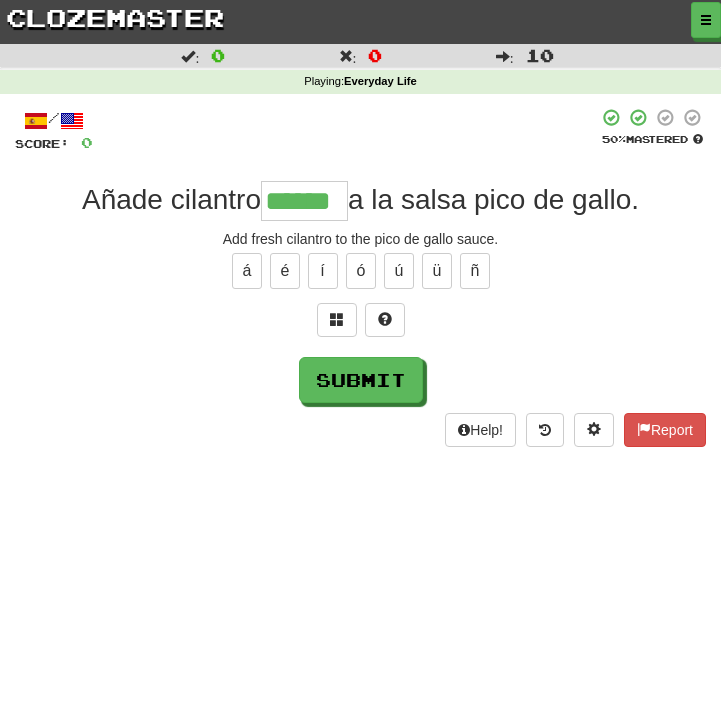type on "******" 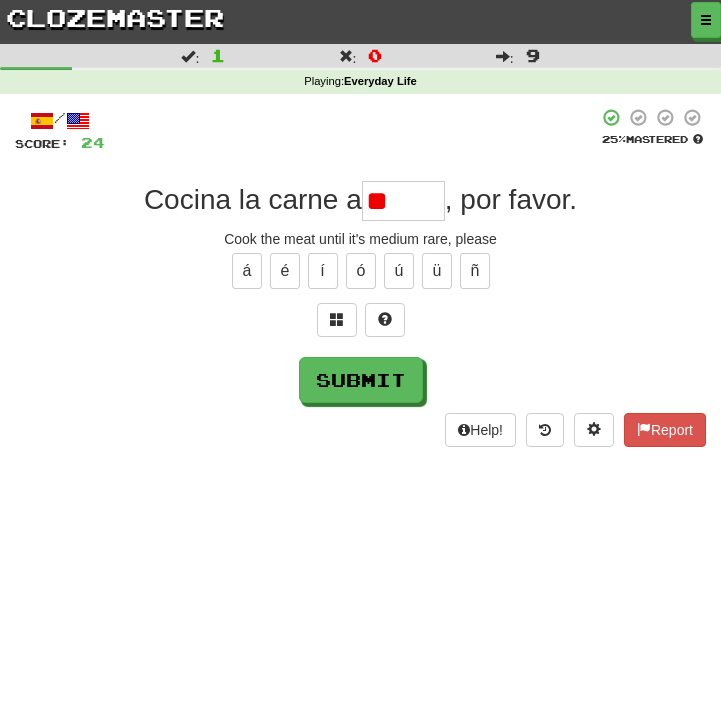 type on "*" 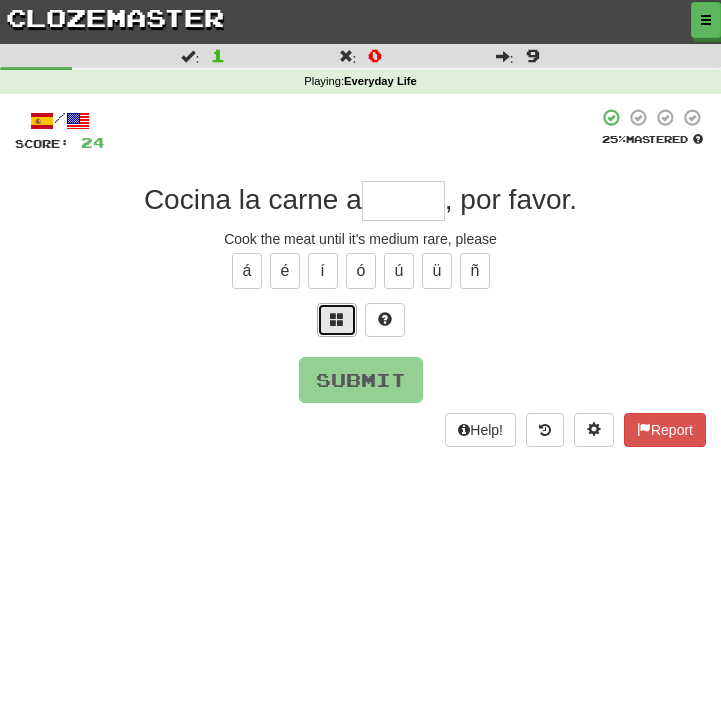 click at bounding box center (337, 319) 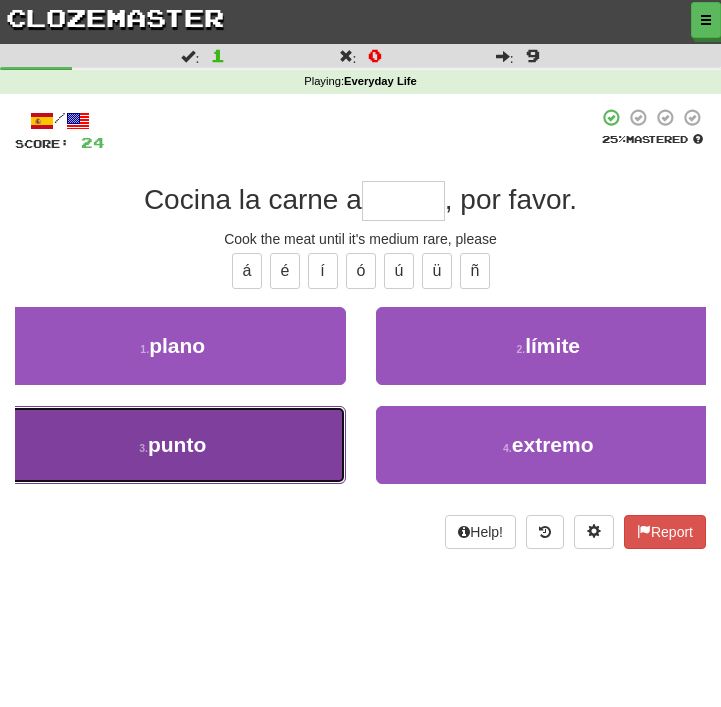 click on "punto" at bounding box center [177, 444] 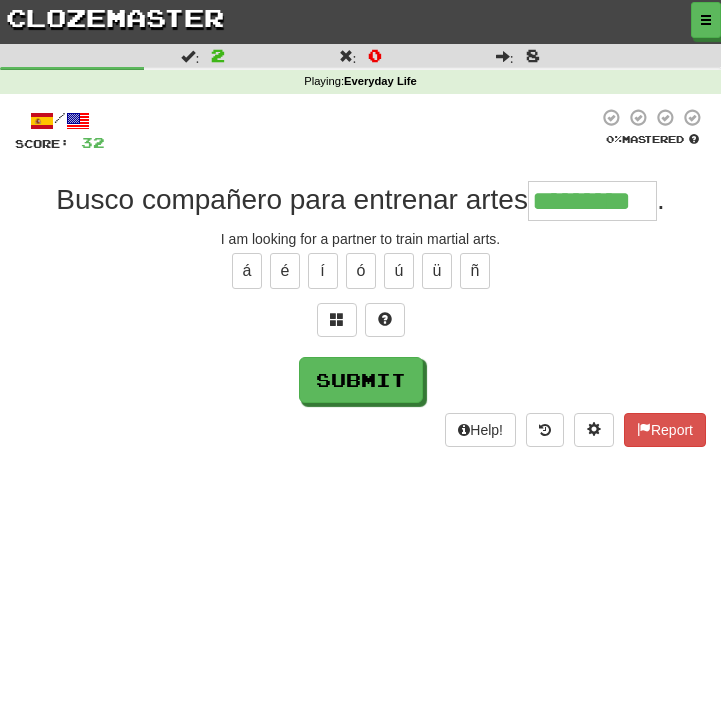 type on "*********" 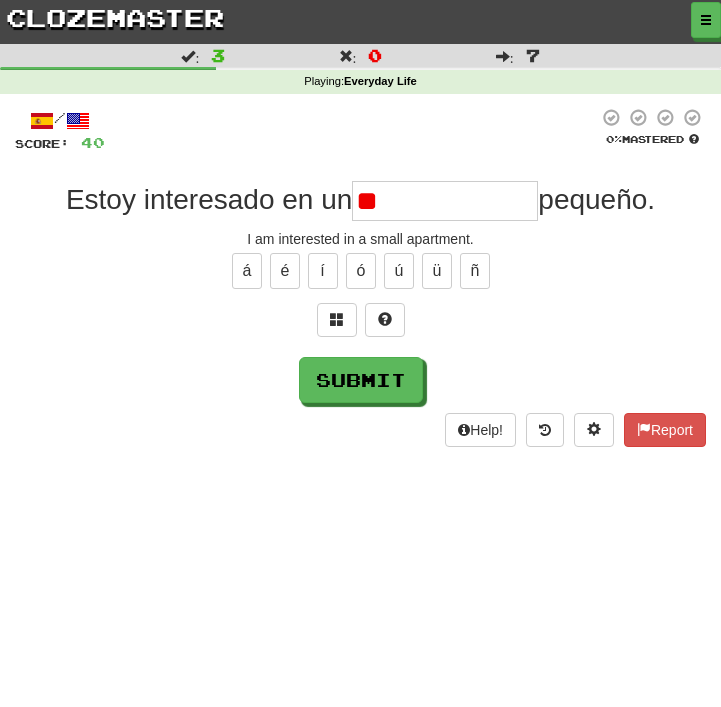type on "*" 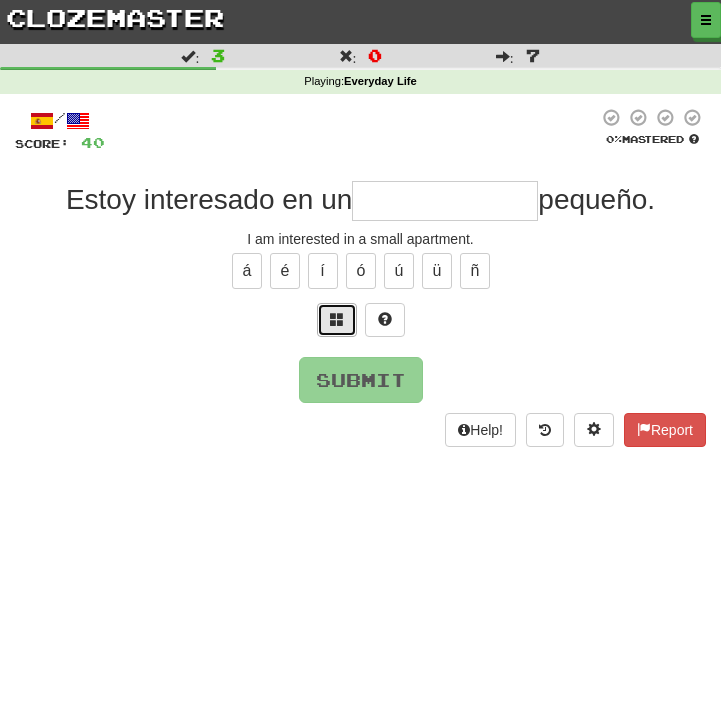 click at bounding box center [337, 320] 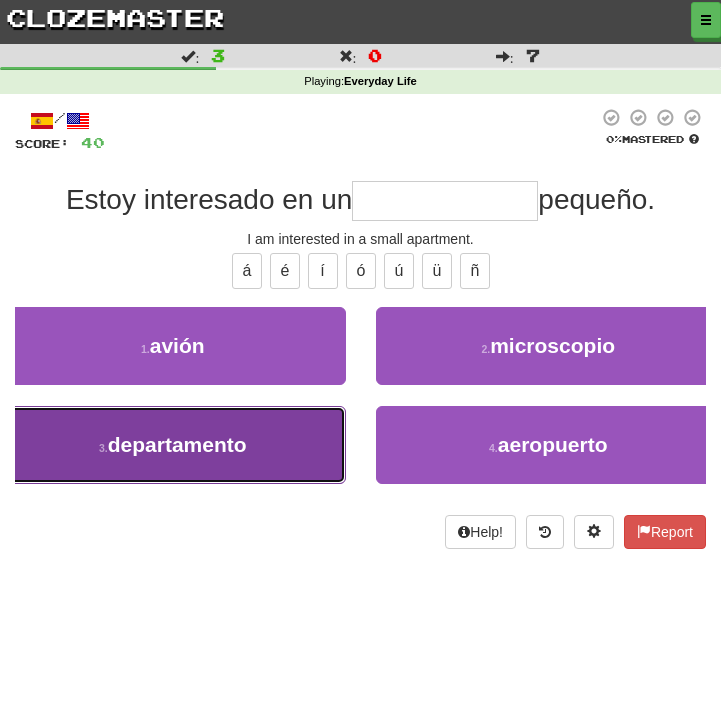 click on "3 .  departamento" at bounding box center (173, 445) 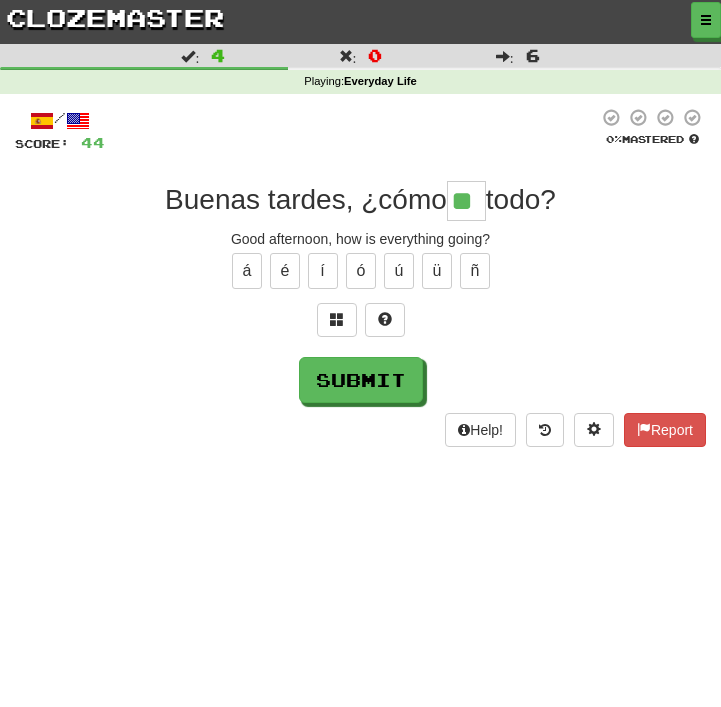 type on "**" 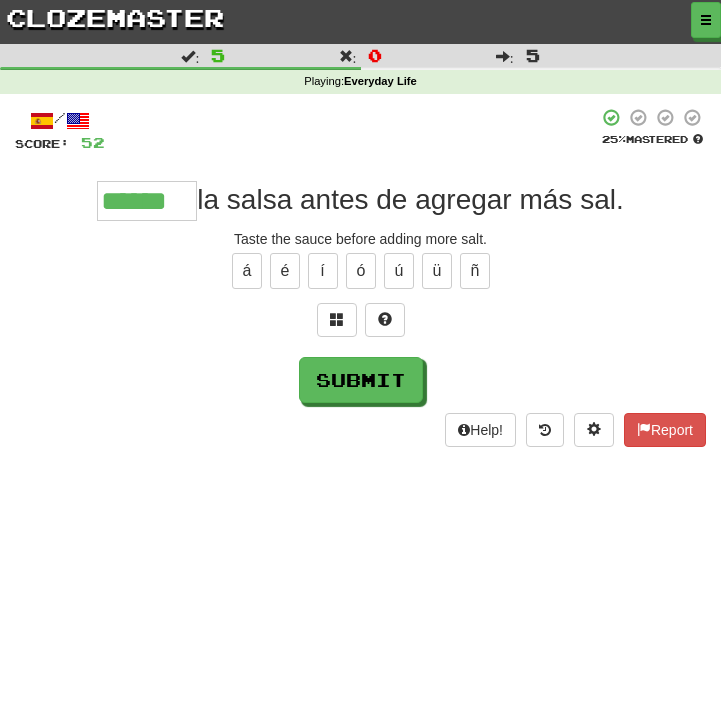 type on "******" 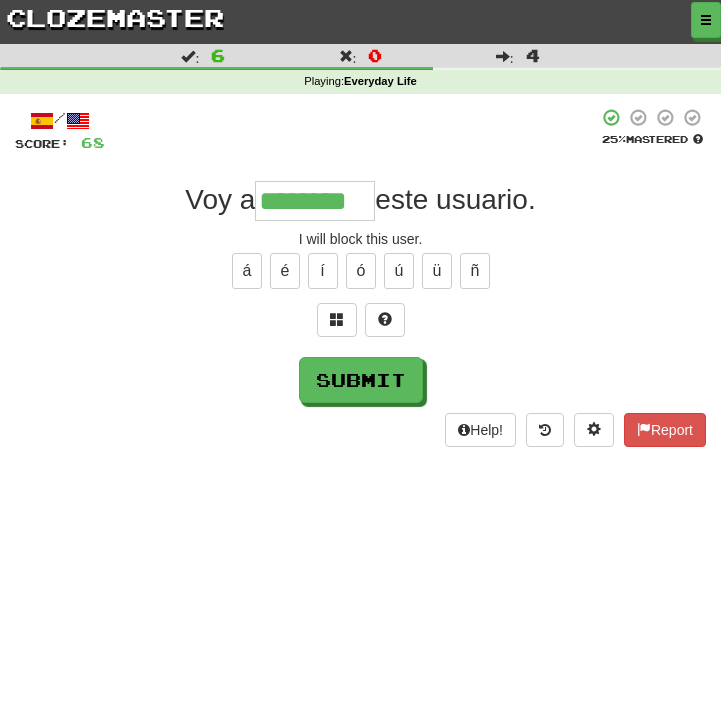 type on "********" 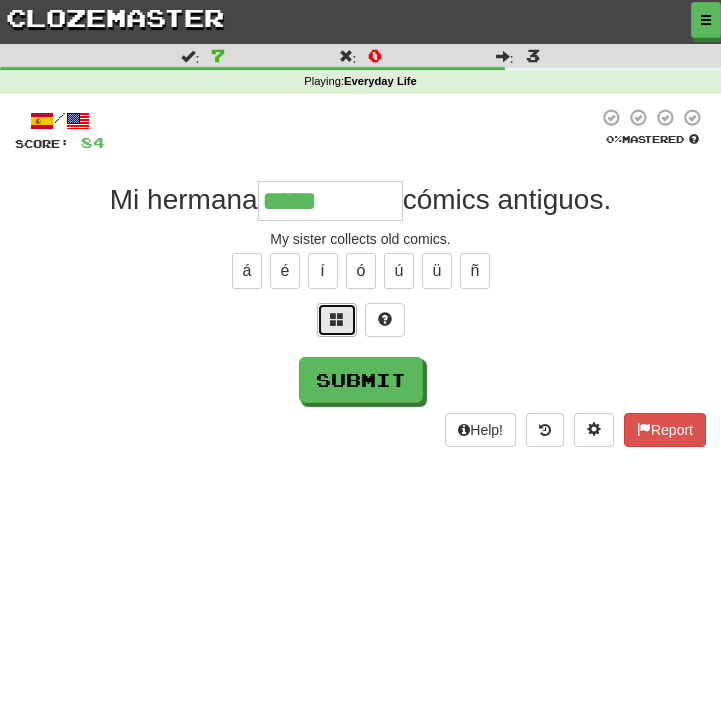 click at bounding box center (337, 319) 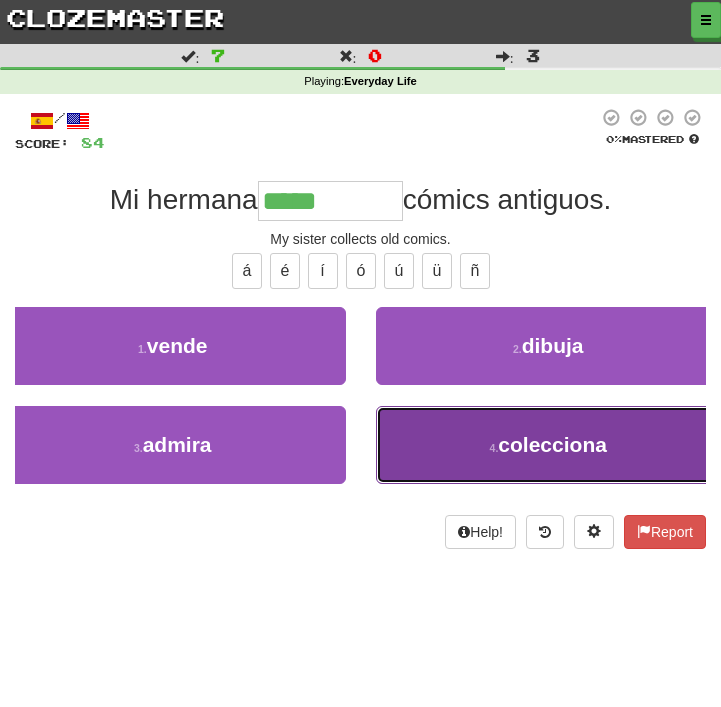 click on "4 .  colecciona" at bounding box center [549, 445] 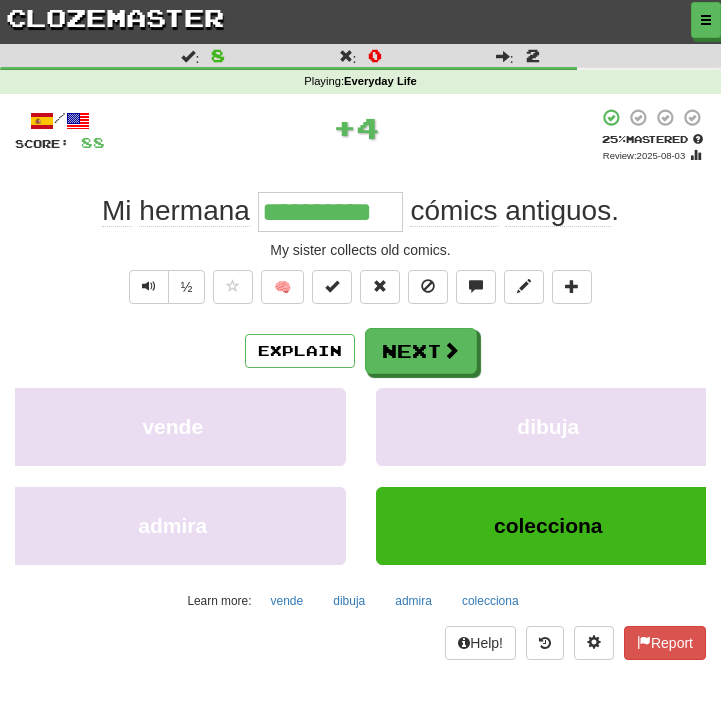type 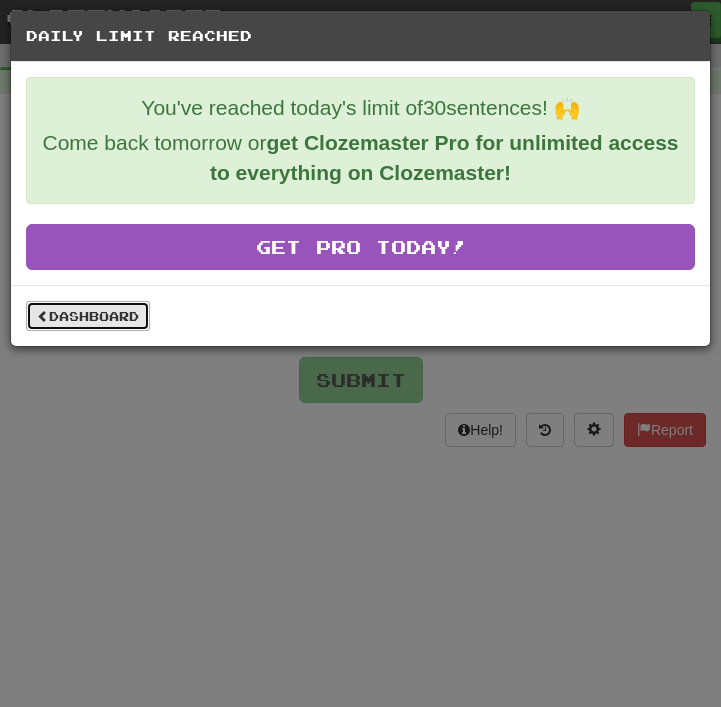 click on "Dashboard" at bounding box center [88, 316] 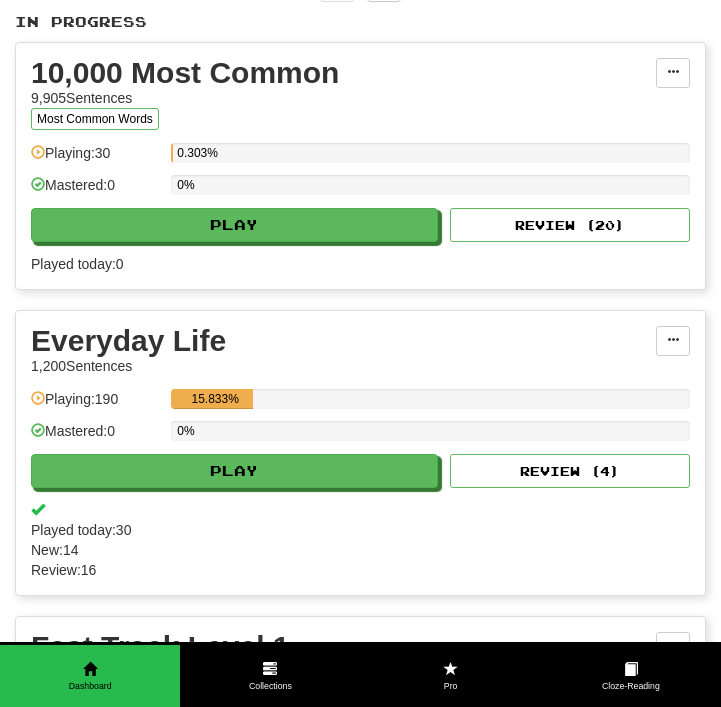 scroll, scrollTop: 375, scrollLeft: 0, axis: vertical 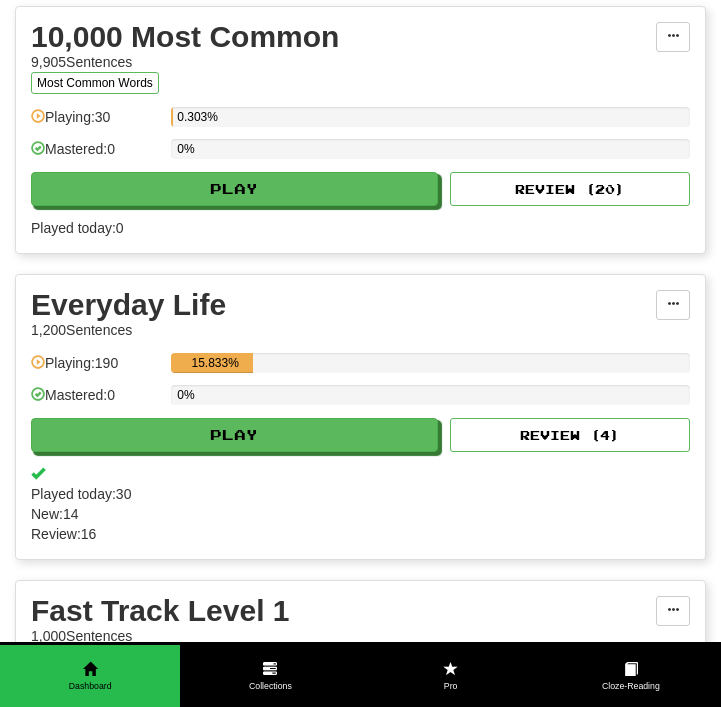 click on "In Progress 10,000 Most Common 9,905  Sentences Most Common Words Manage Sentences Unpin from Dashboard  Playing:  30 0.303%  Mastered:  0 0% Play Review ( 20 ) Played today:  0 Everyday Life 1,200  Sentences Manage Sentences Unpin from Dashboard  Playing:  190 15.833%  Mastered:  0 0% Play Review ( 4 )   Played today:  30  /  New:  14  /  Review:  16 Fast Track Level 1 1,000  Sentences Fluency Fast Track Manage Sentences Unpin from Dashboard  Playing:  30 3%  Mastered:  0 0% Play Review ( 20 ) Played today:  0  Add Collection Reset  Progress Delete  Language Pairing Dark Mode On Off" at bounding box center (360, 465) 